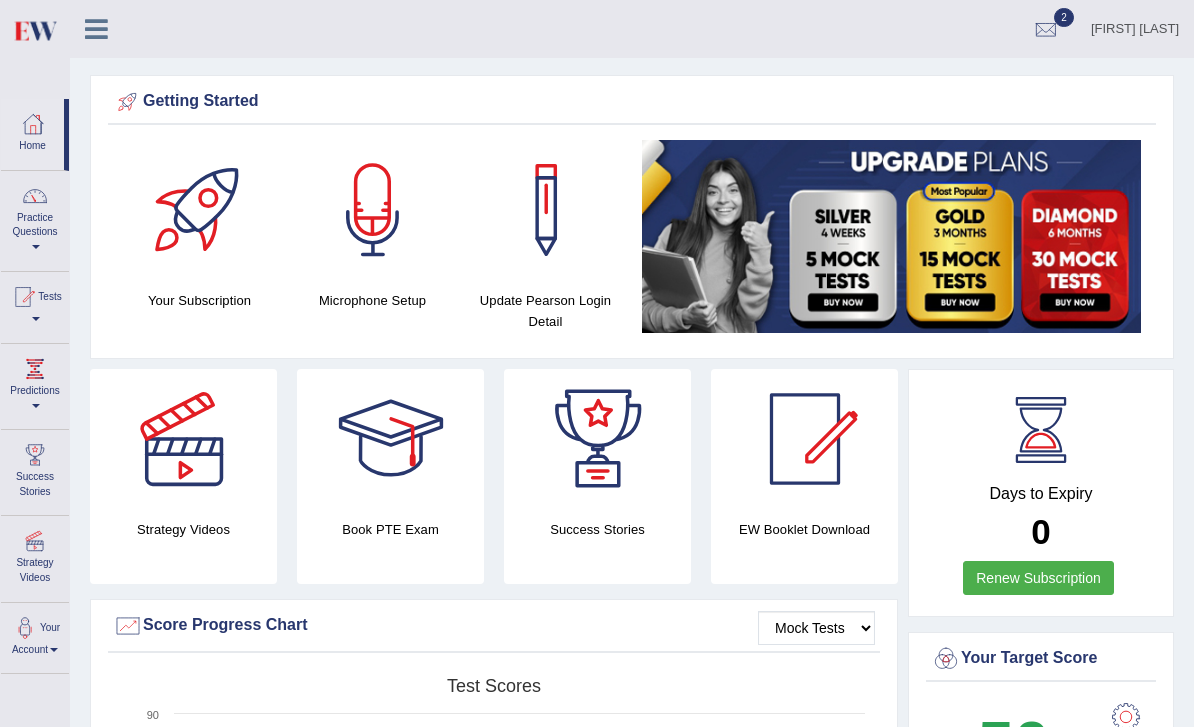scroll, scrollTop: 147, scrollLeft: 0, axis: vertical 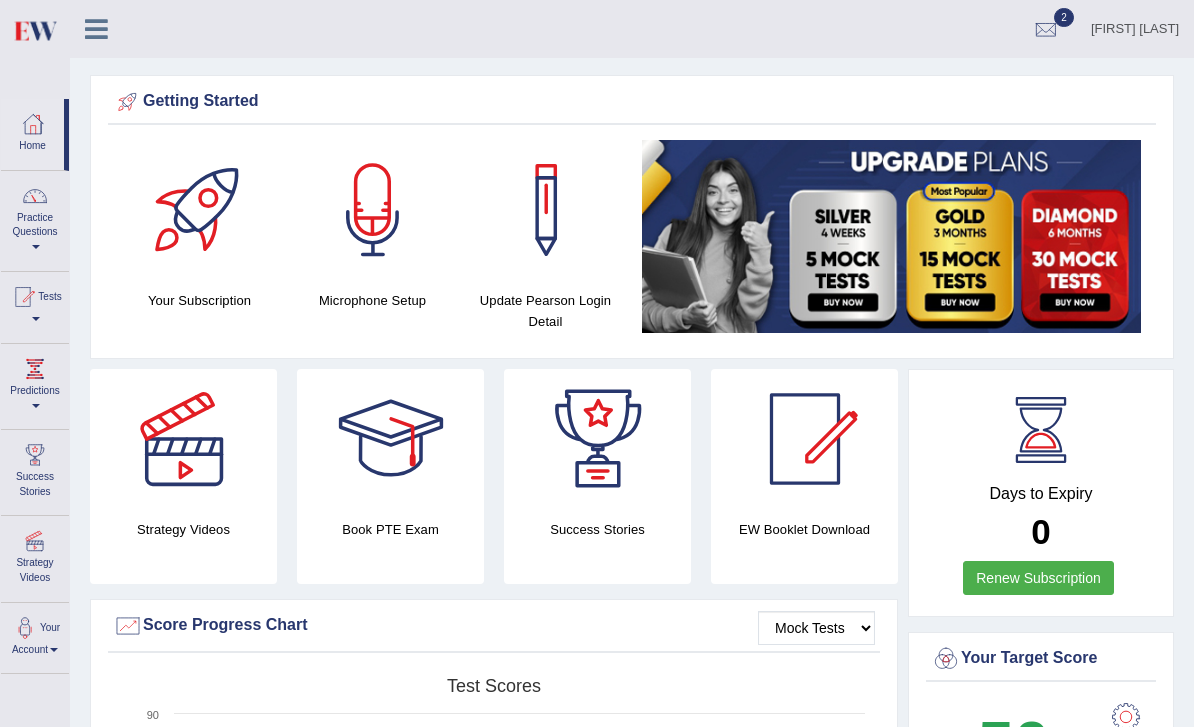 click at bounding box center [96, 29] 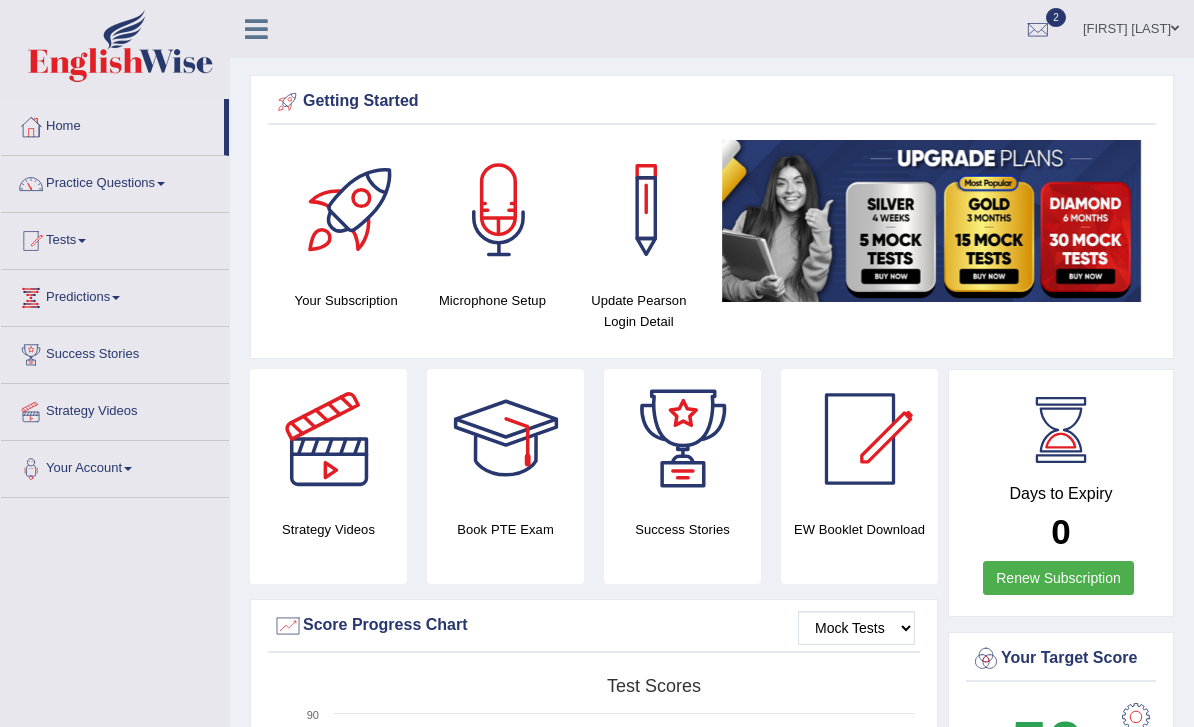 click at bounding box center [256, 29] 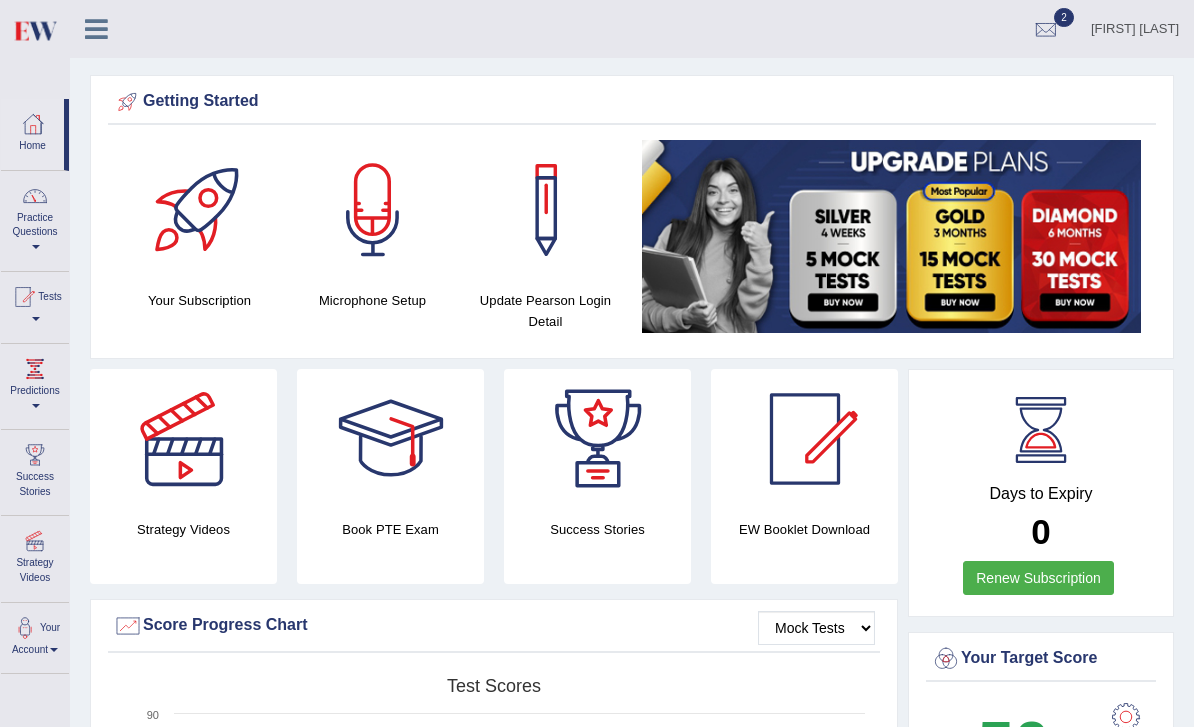 click at bounding box center (35, 196) 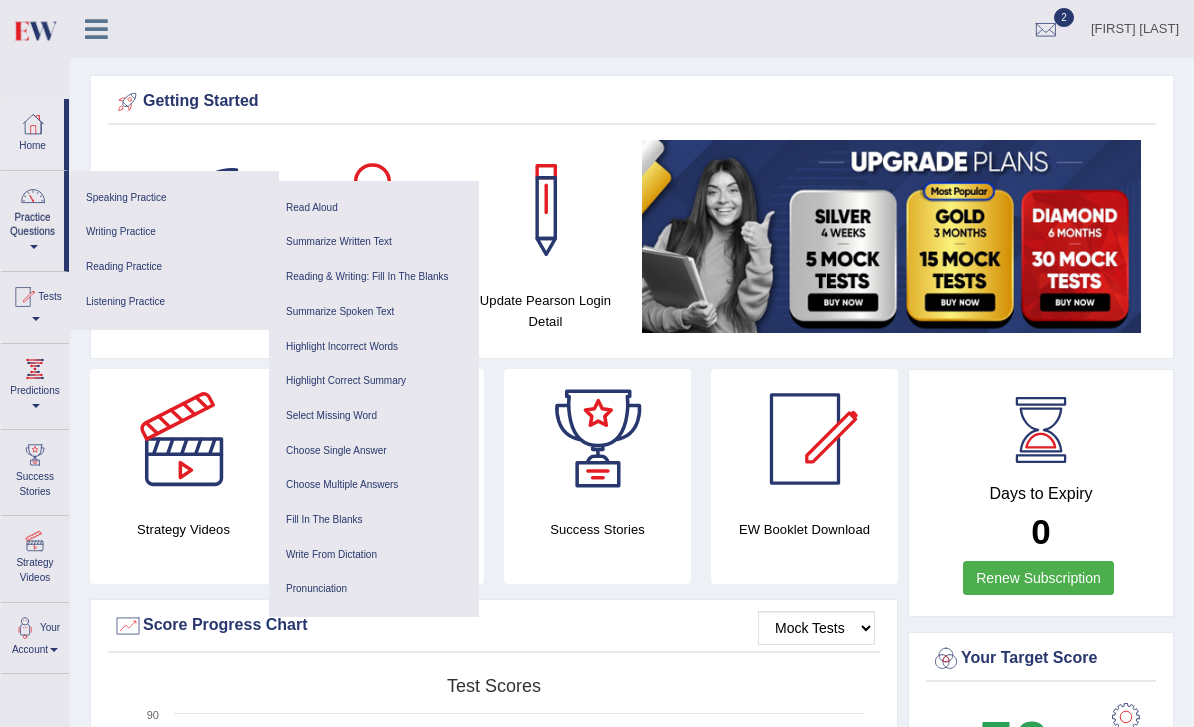 click at bounding box center (597, 363) 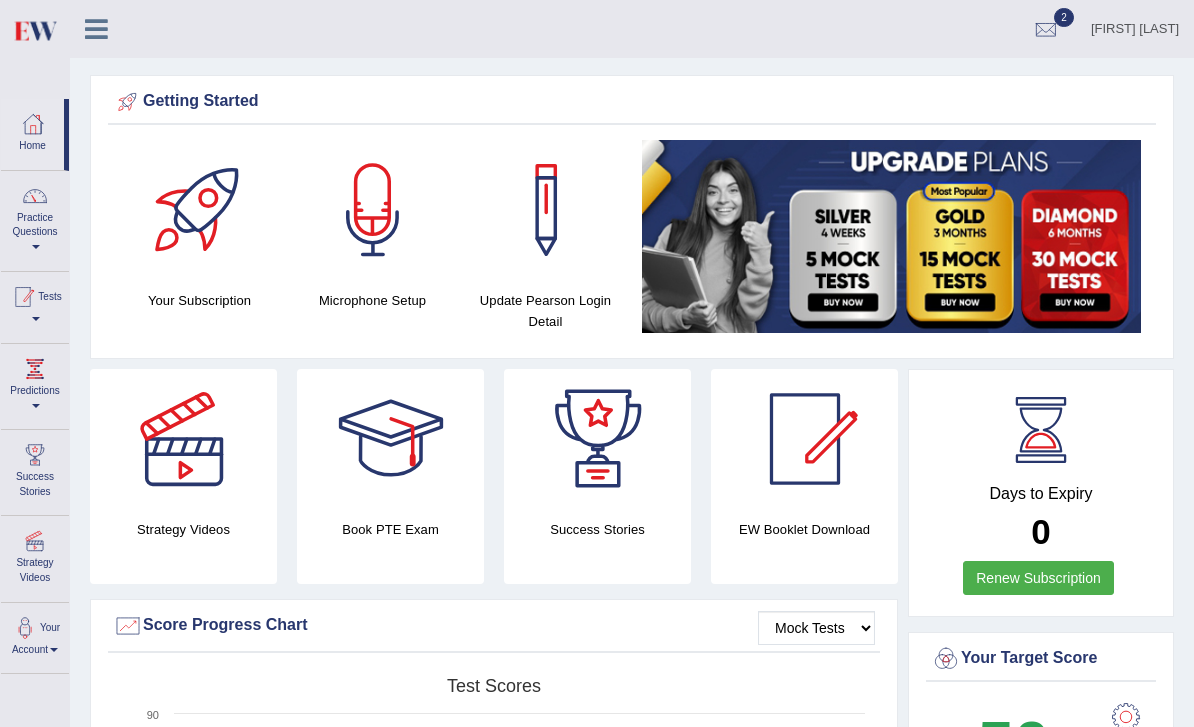 click at bounding box center (23, 297) 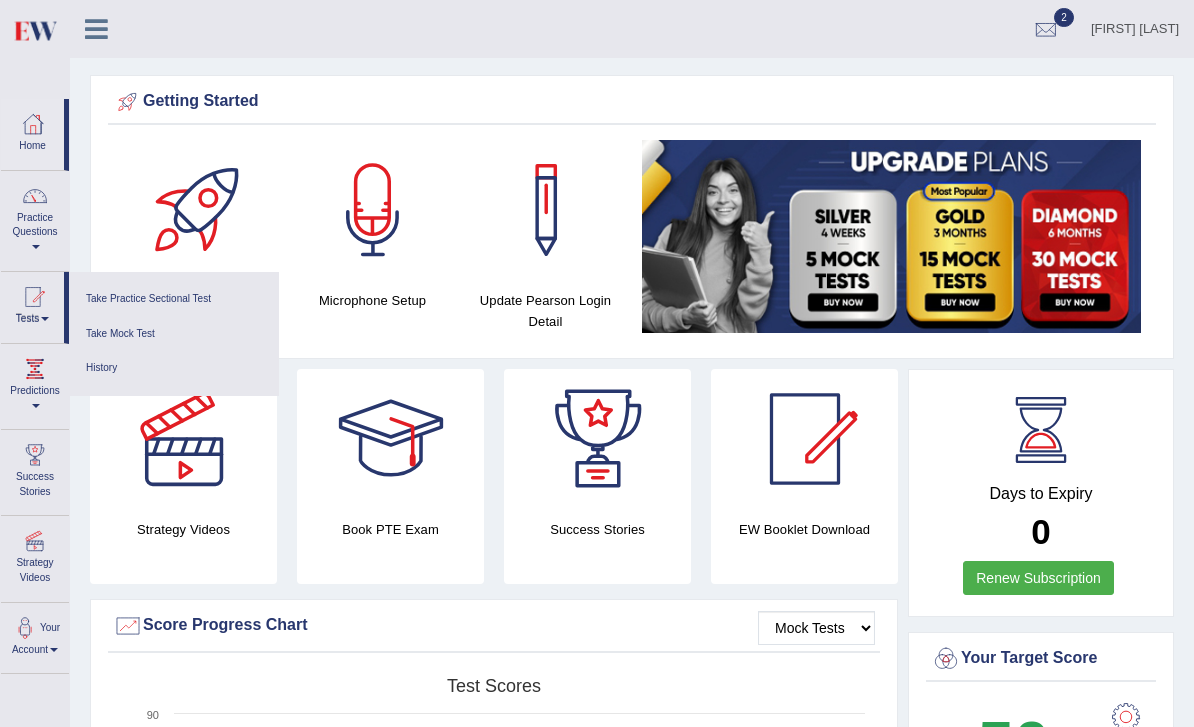 click on "Take Practice Sectional Test" at bounding box center (174, 299) 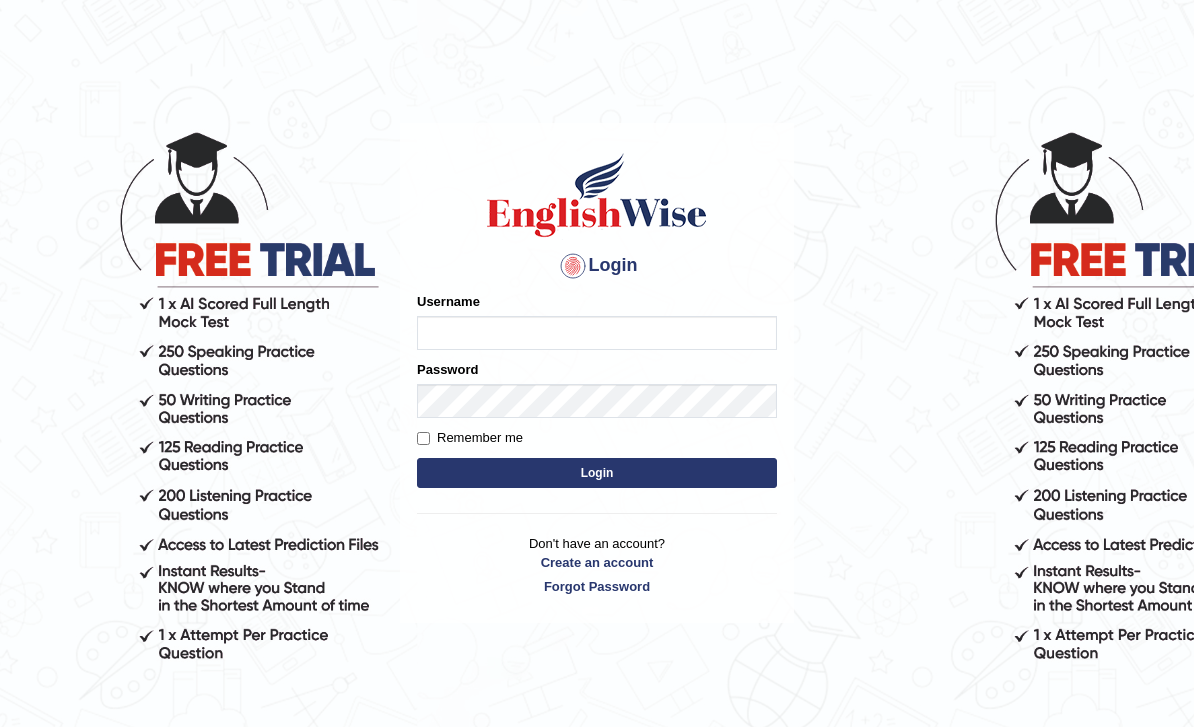 scroll, scrollTop: 149, scrollLeft: 0, axis: vertical 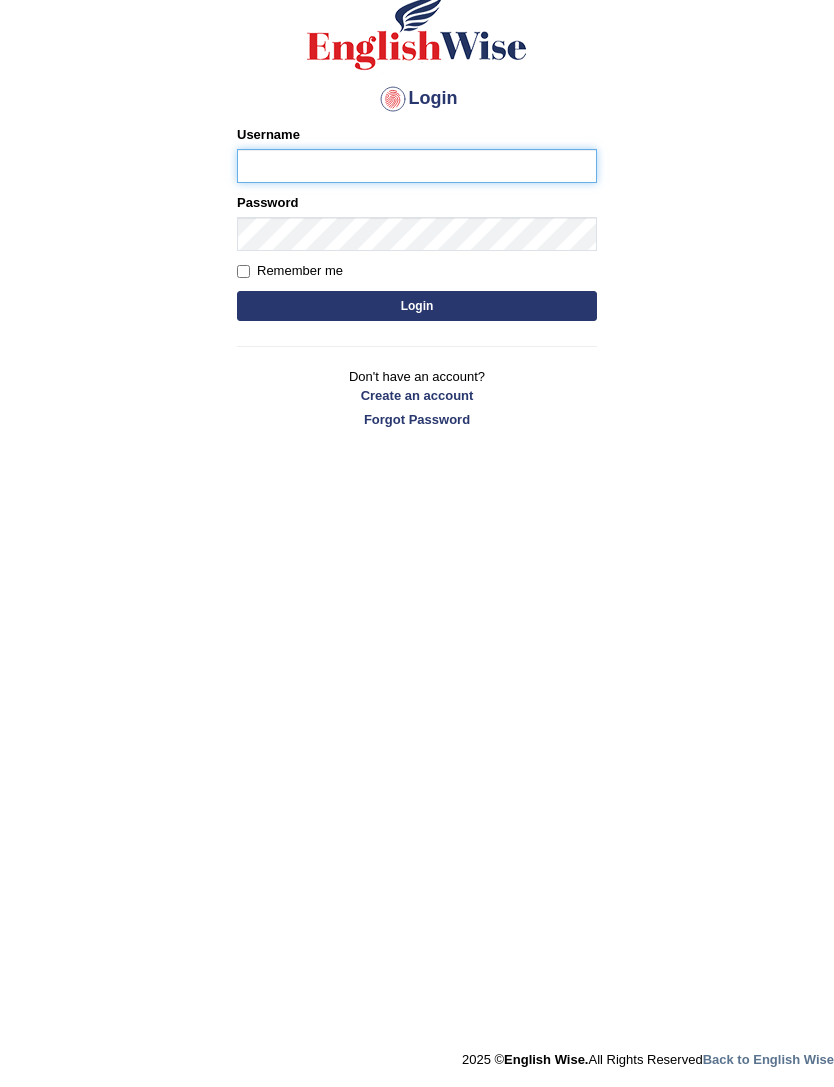 type on "RaiSanish" 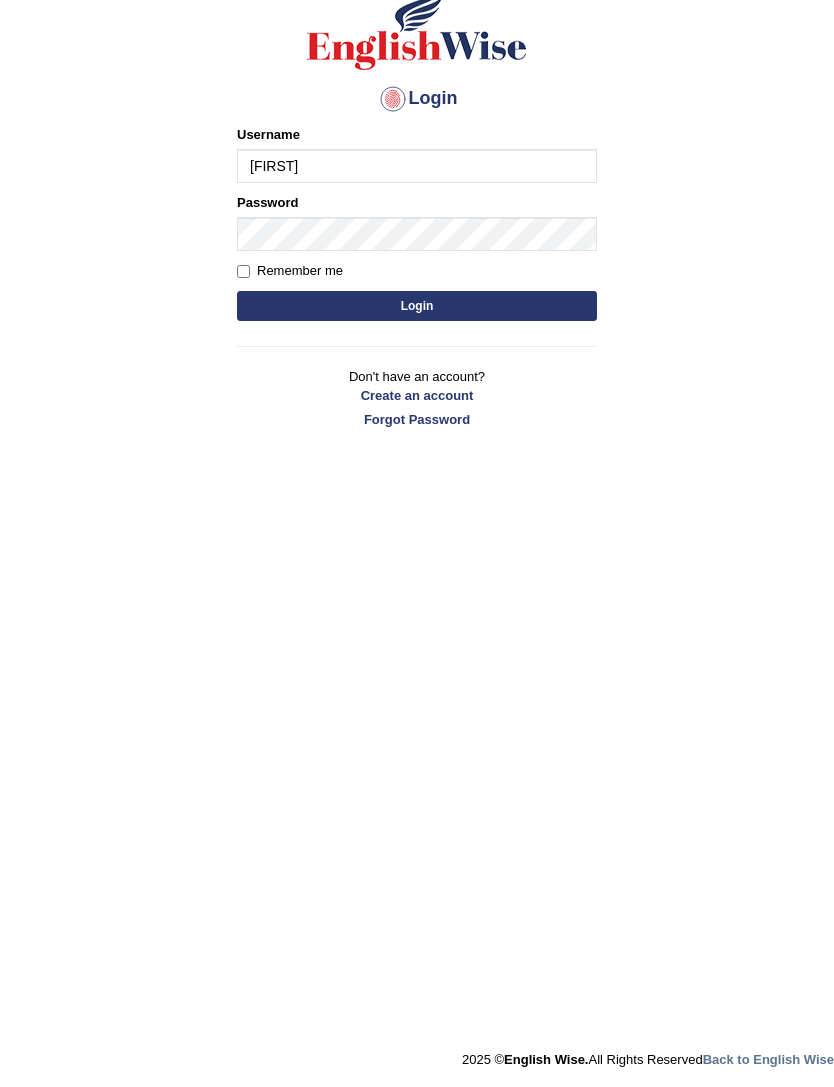 click on "Login" at bounding box center [417, 306] 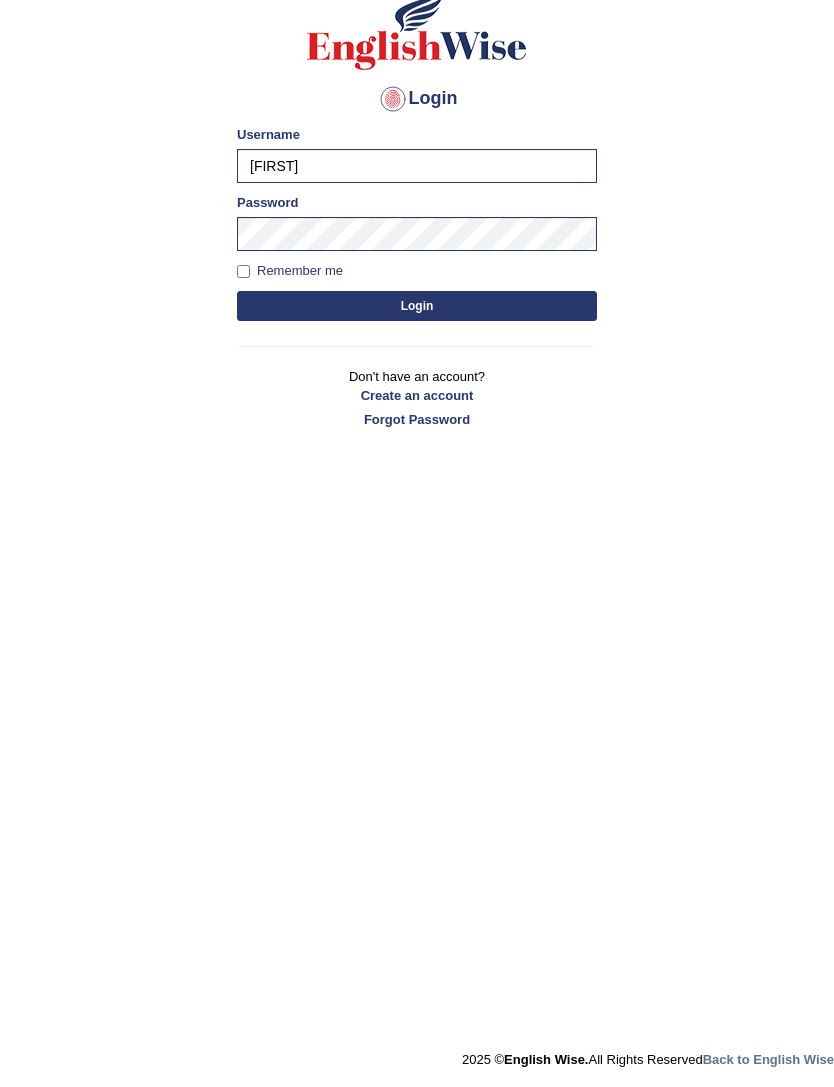 click on "Login" at bounding box center [417, 306] 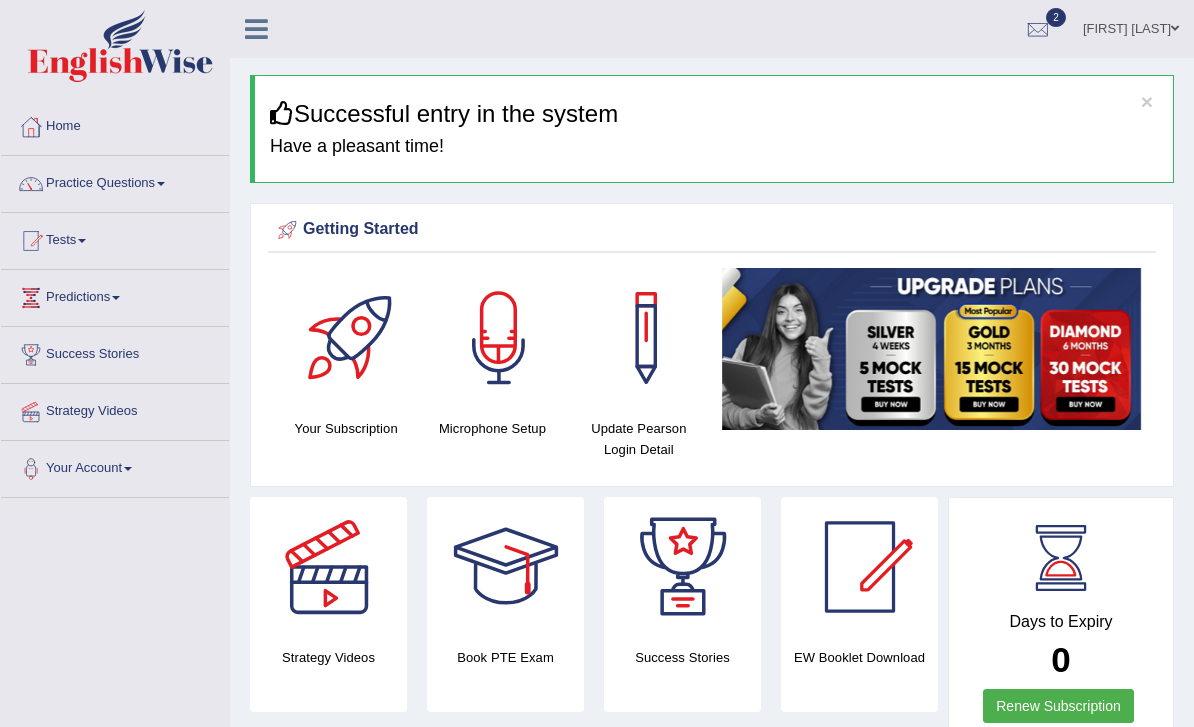 scroll, scrollTop: 0, scrollLeft: 0, axis: both 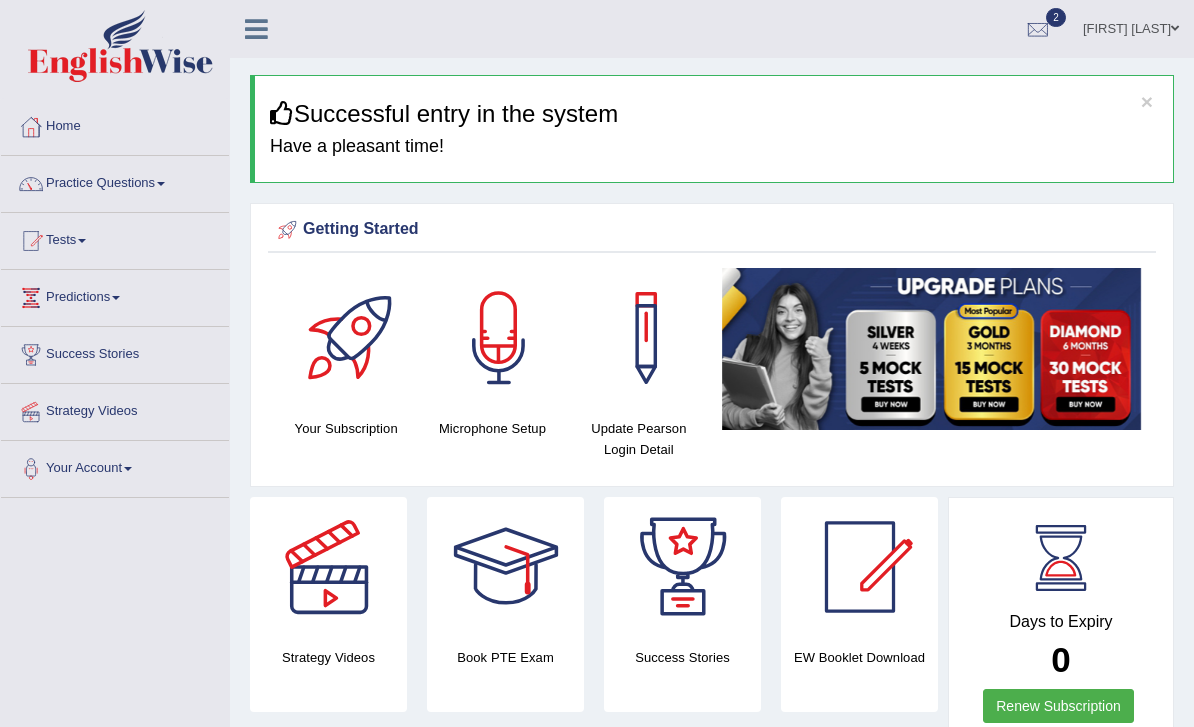 click at bounding box center (256, 27) 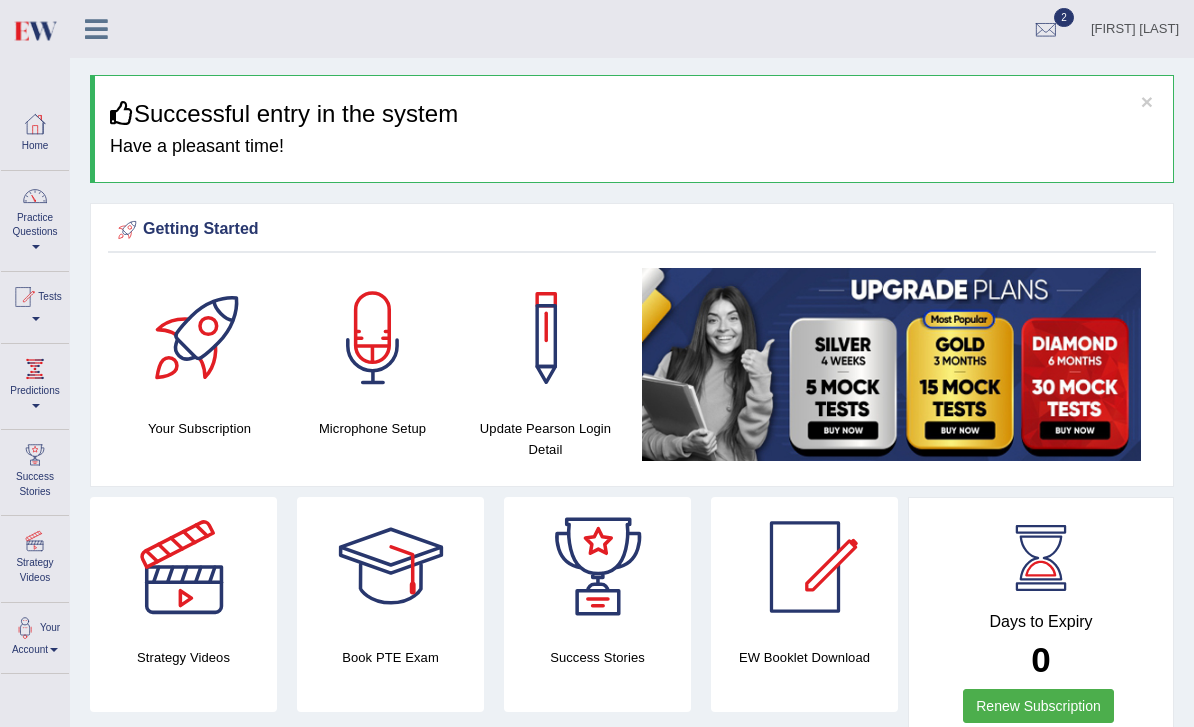 click on "Practice Questions" at bounding box center (35, 218) 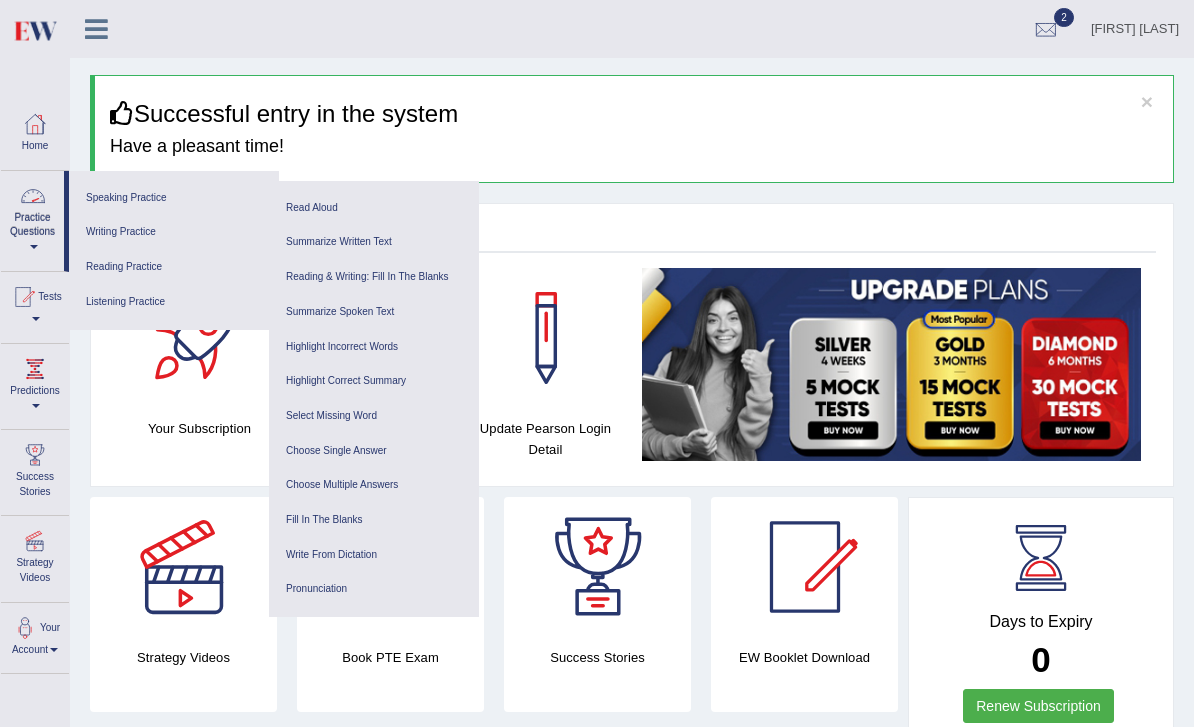 click at bounding box center (597, 363) 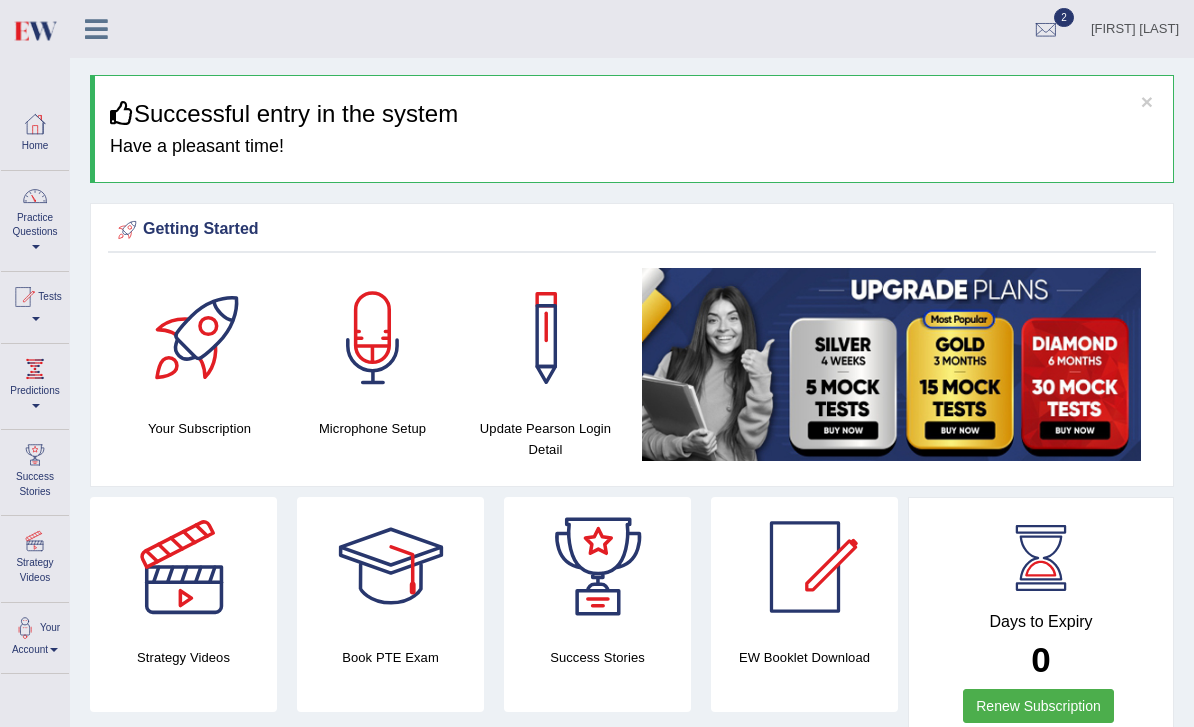 click at bounding box center (36, 319) 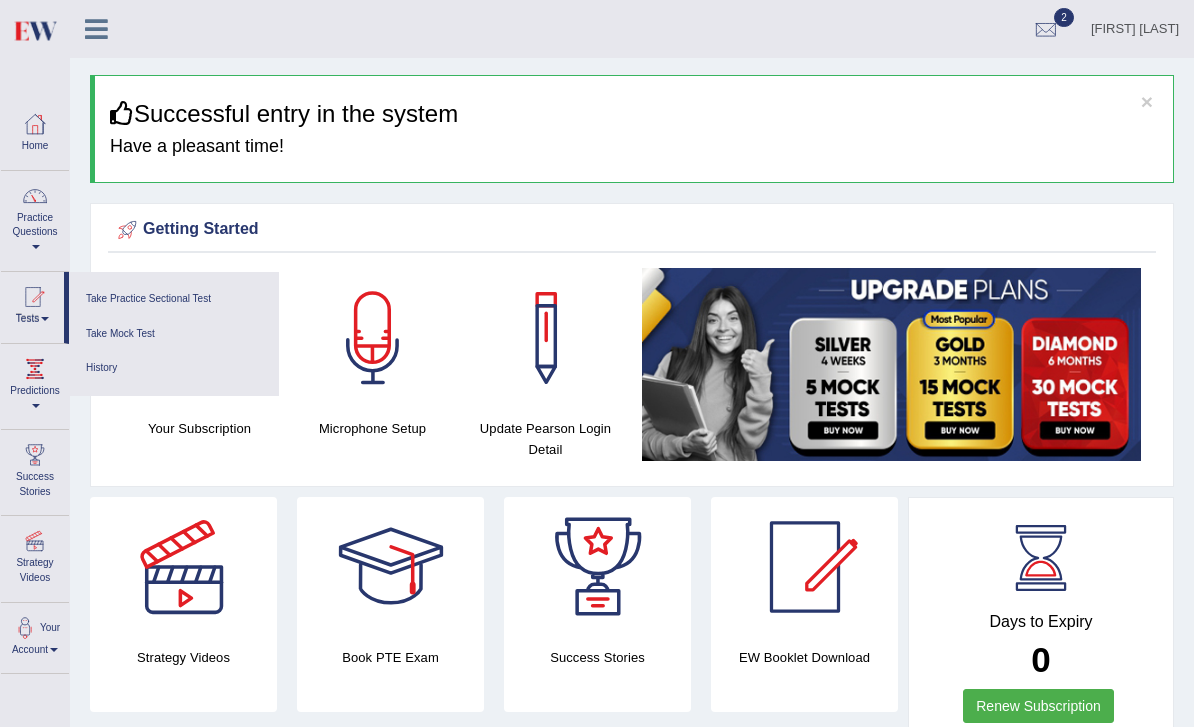 click on "Take Practice Sectional Test" at bounding box center [174, 299] 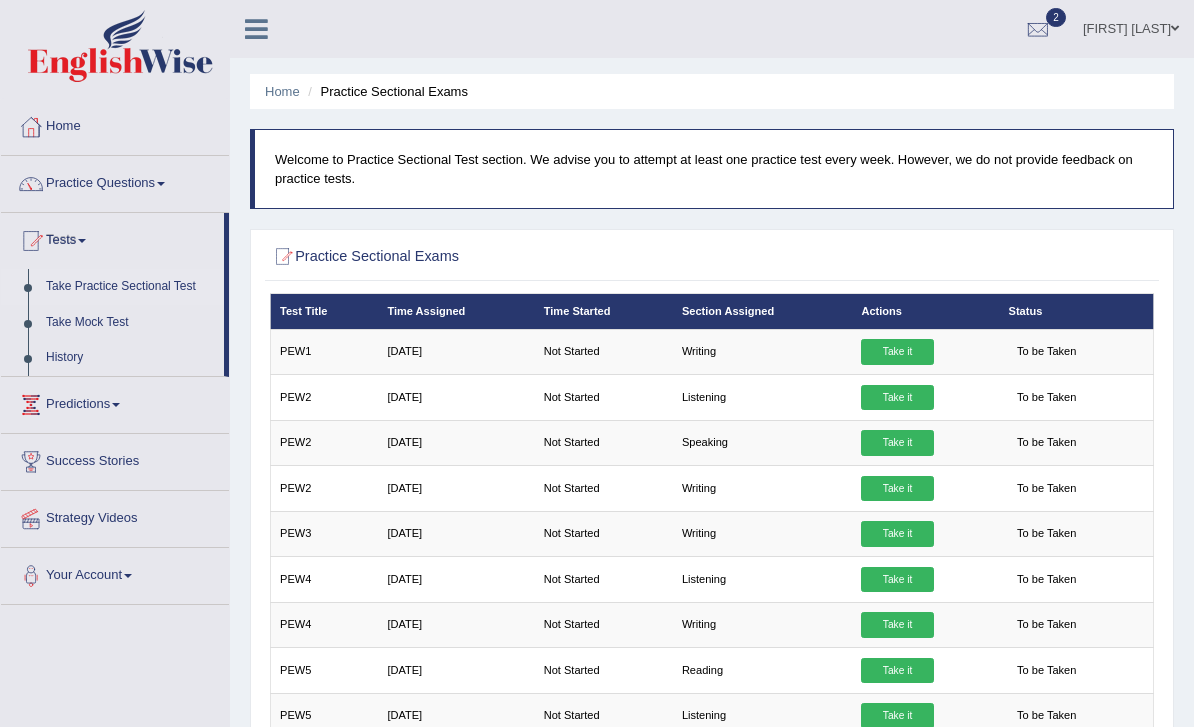 scroll, scrollTop: 132, scrollLeft: 0, axis: vertical 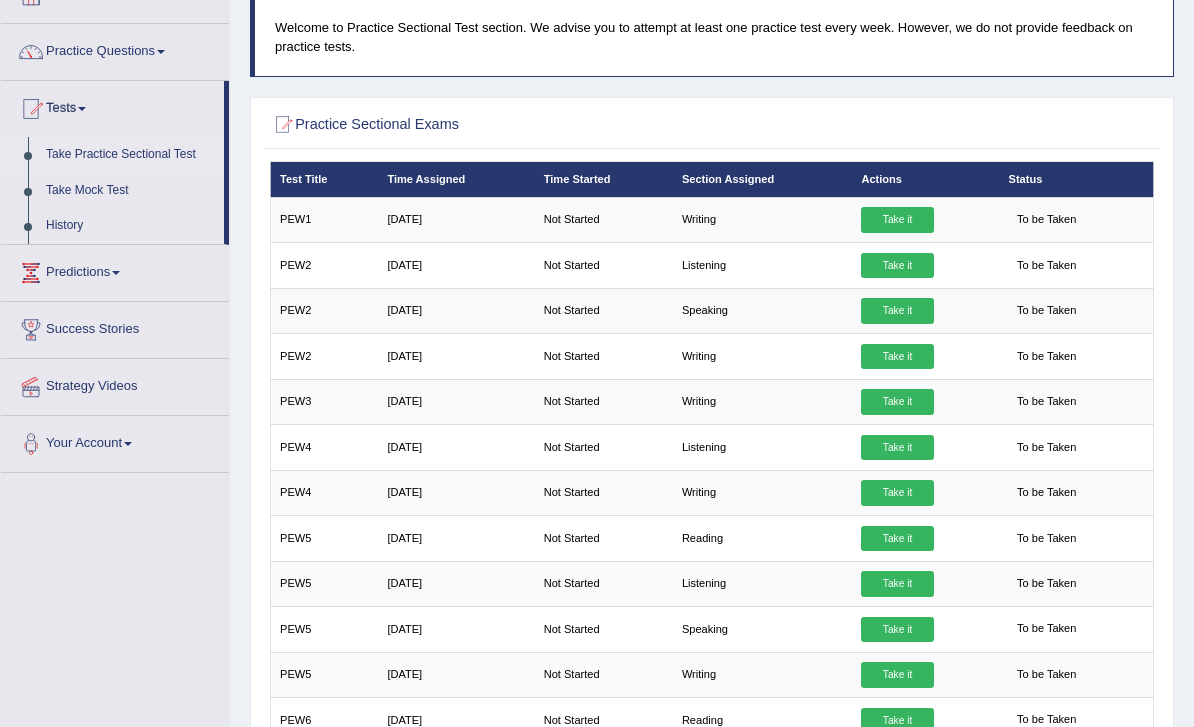 click on "Speaking" at bounding box center (763, 310) 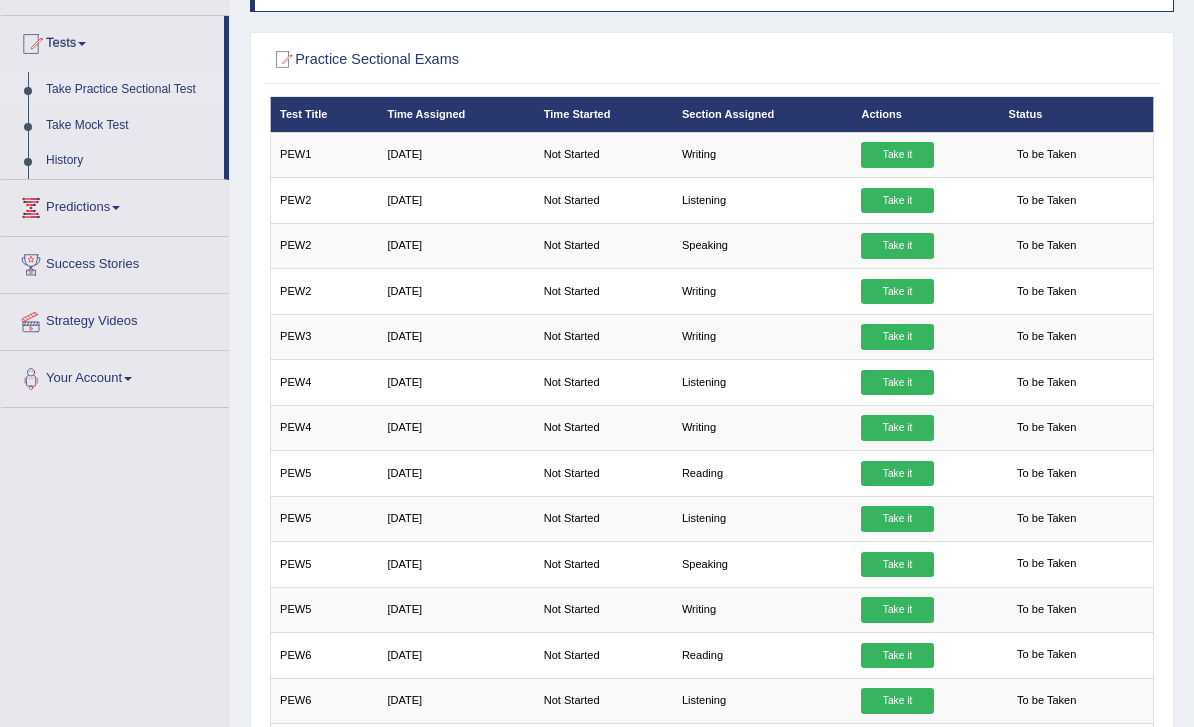 scroll, scrollTop: 197, scrollLeft: 0, axis: vertical 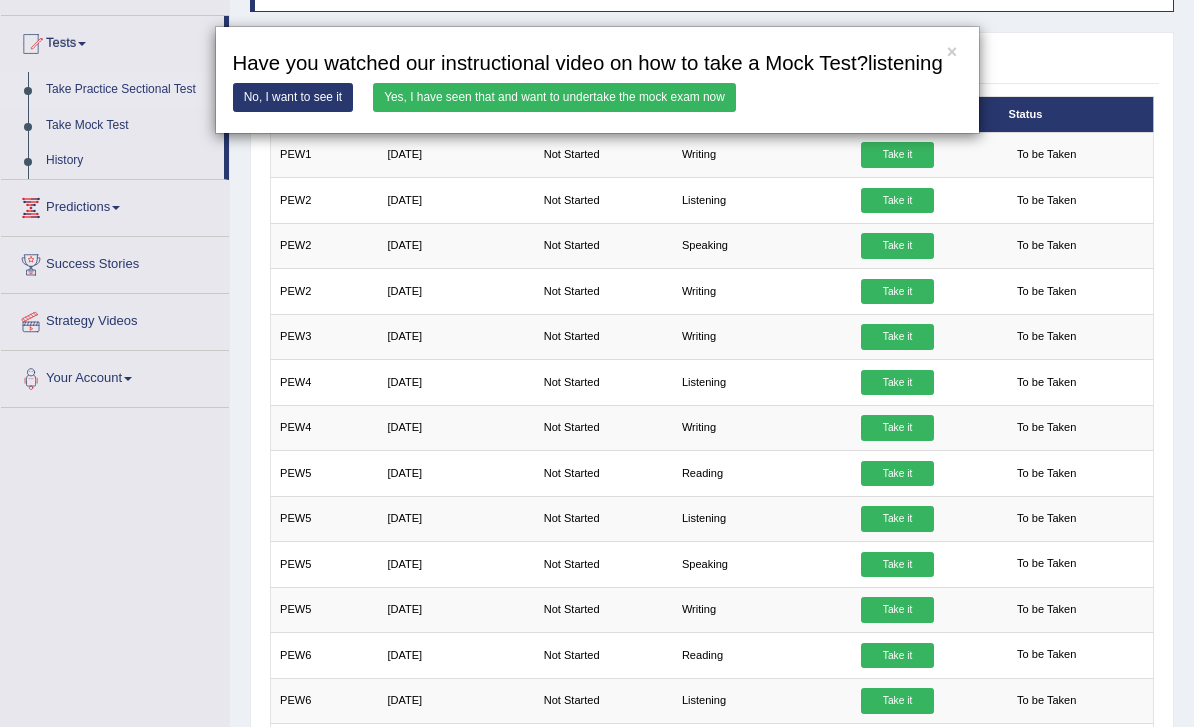 click on "Yes, I have seen that and want to undertake the mock exam now" at bounding box center (554, 97) 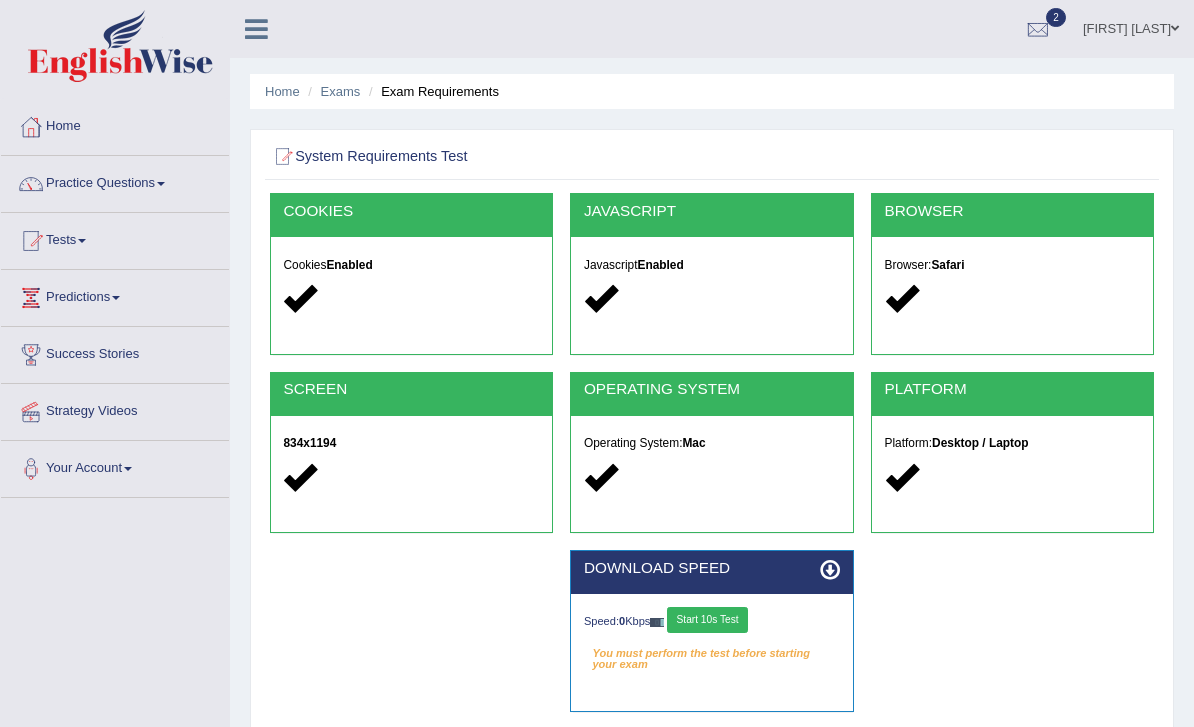 scroll, scrollTop: 67, scrollLeft: 0, axis: vertical 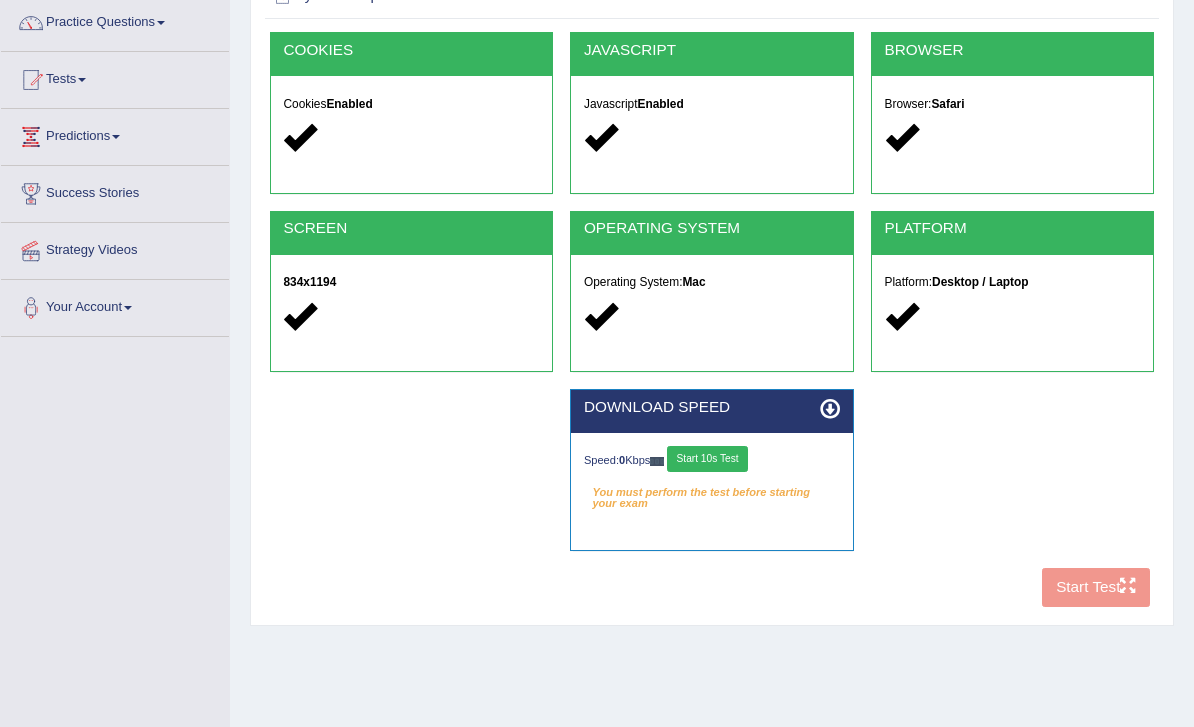 click on "Start 10s Test" at bounding box center (707, 459) 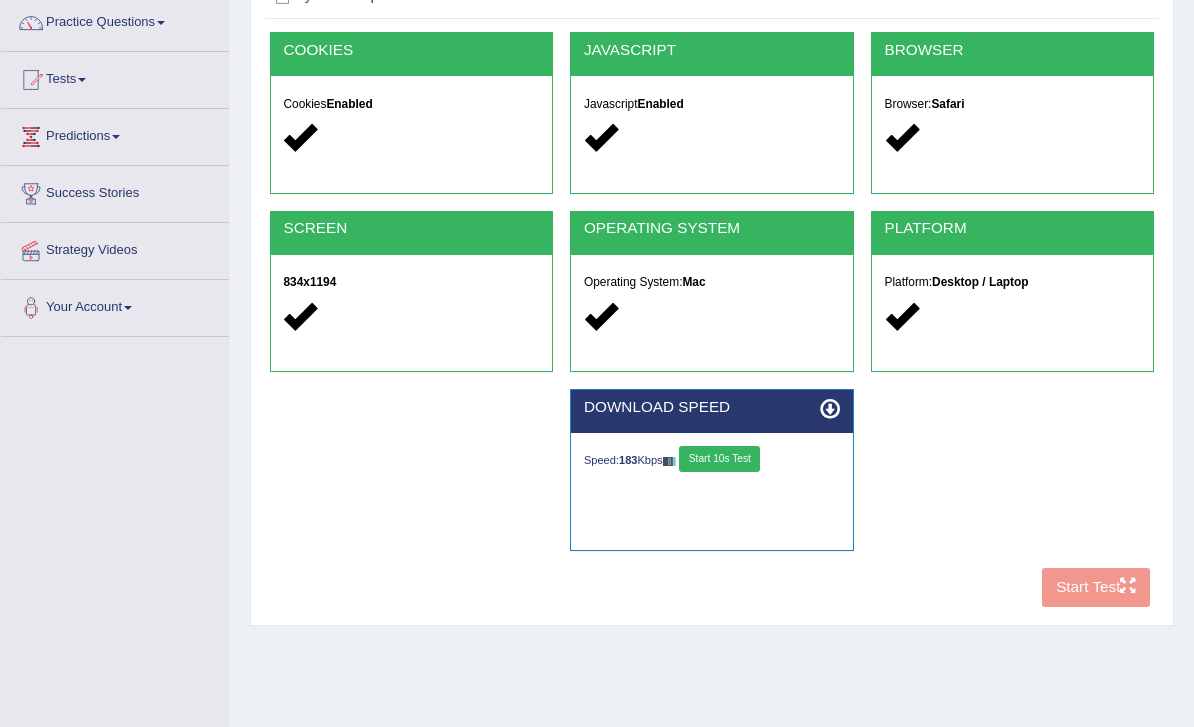 click on "Start 10s Test" at bounding box center (719, 459) 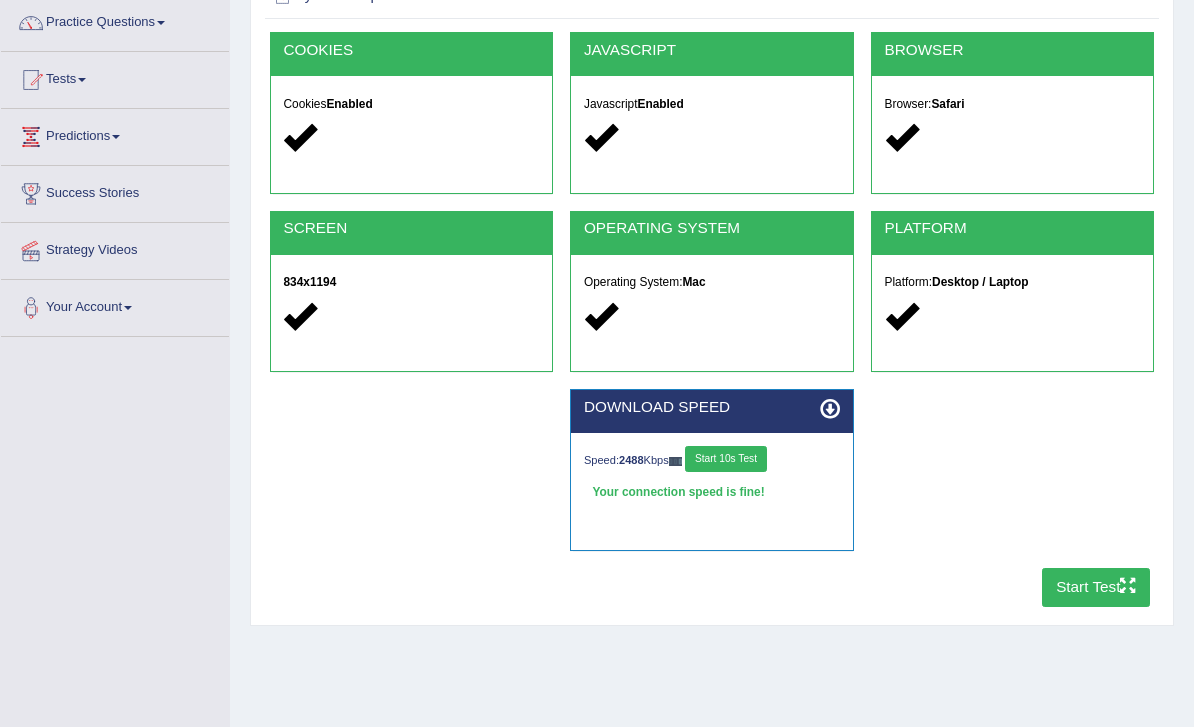 click at bounding box center [1127, 585] 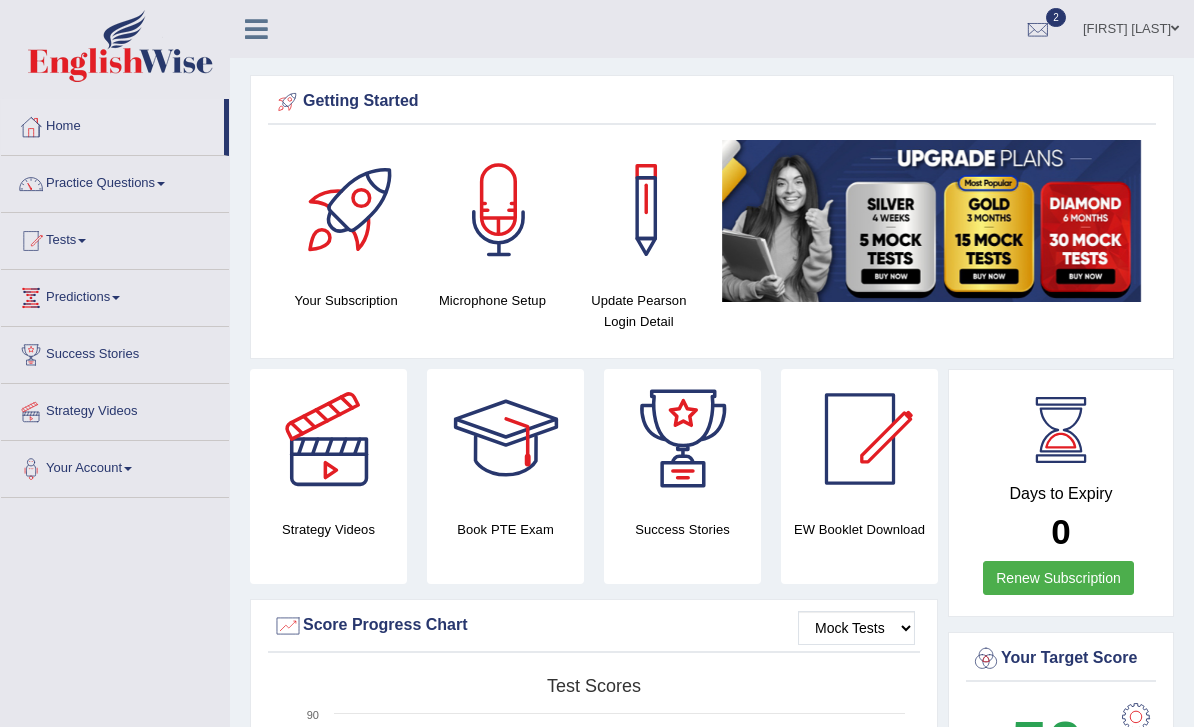 scroll, scrollTop: 0, scrollLeft: 0, axis: both 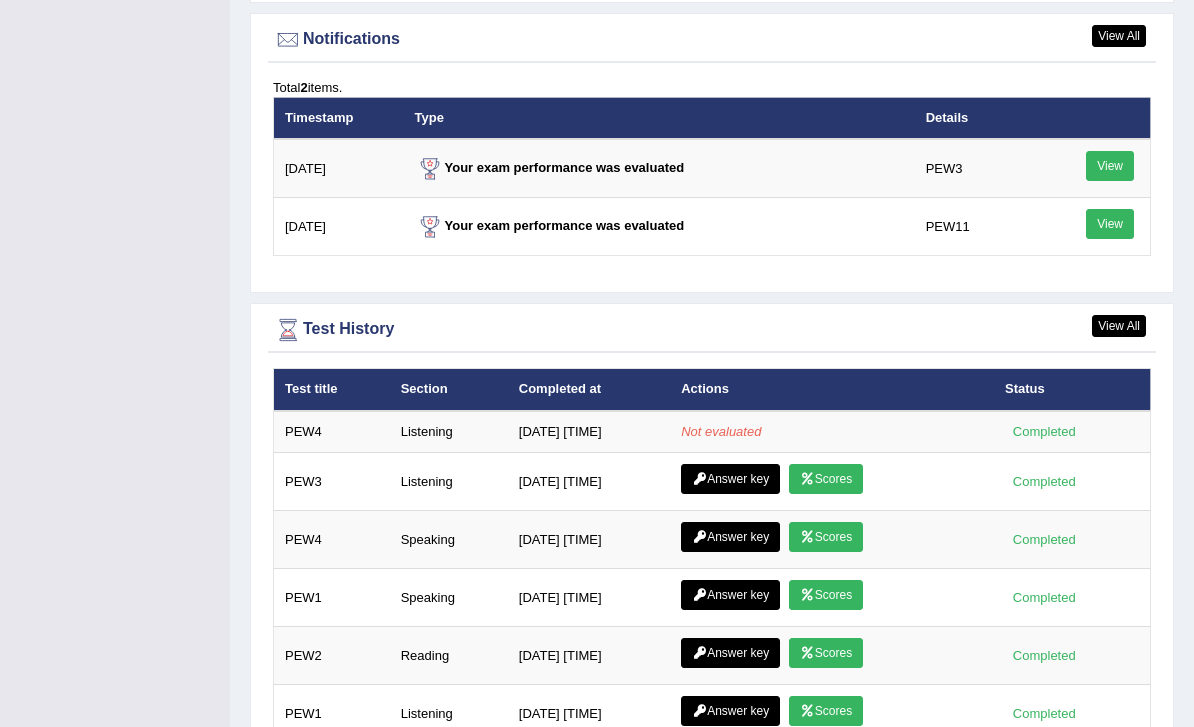 click on "View" at bounding box center (1110, 166) 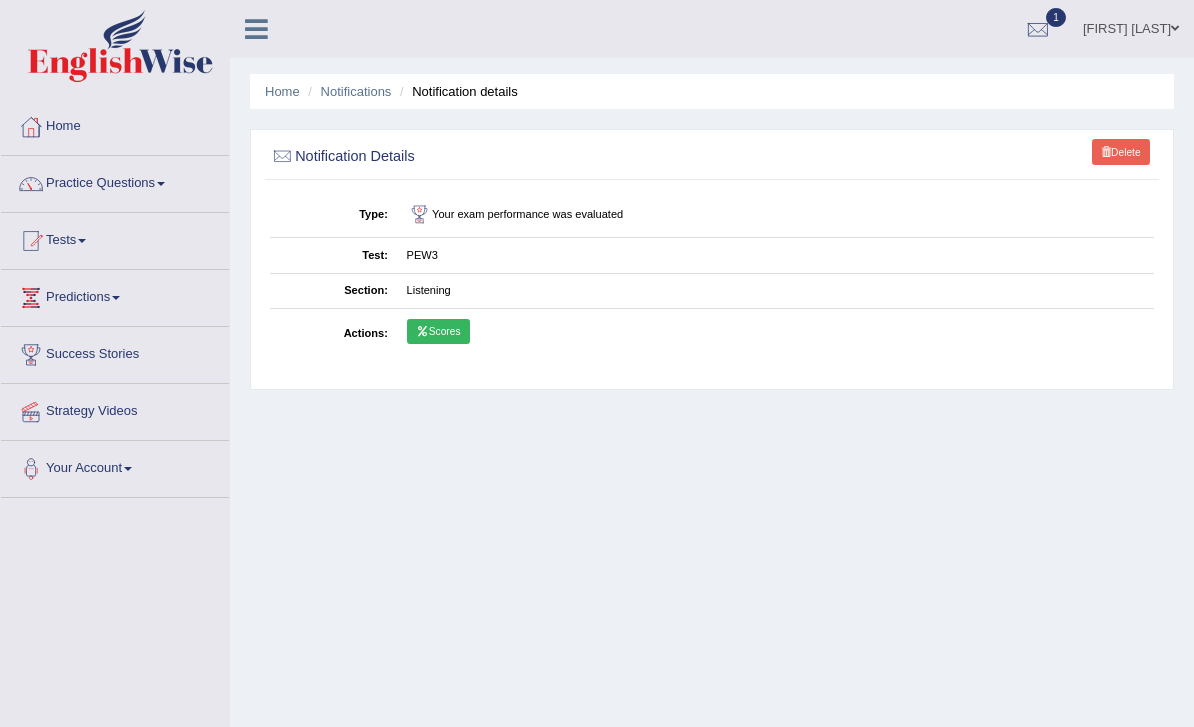 scroll, scrollTop: 0, scrollLeft: 0, axis: both 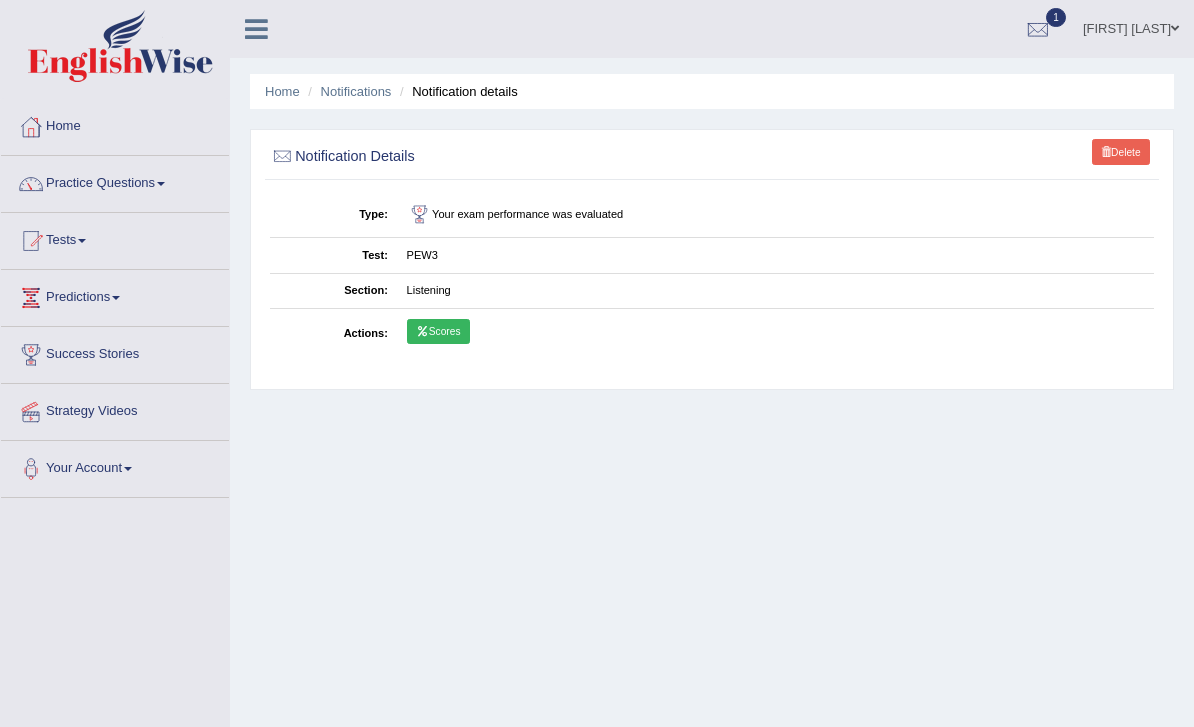 click on "Scores" at bounding box center [438, 332] 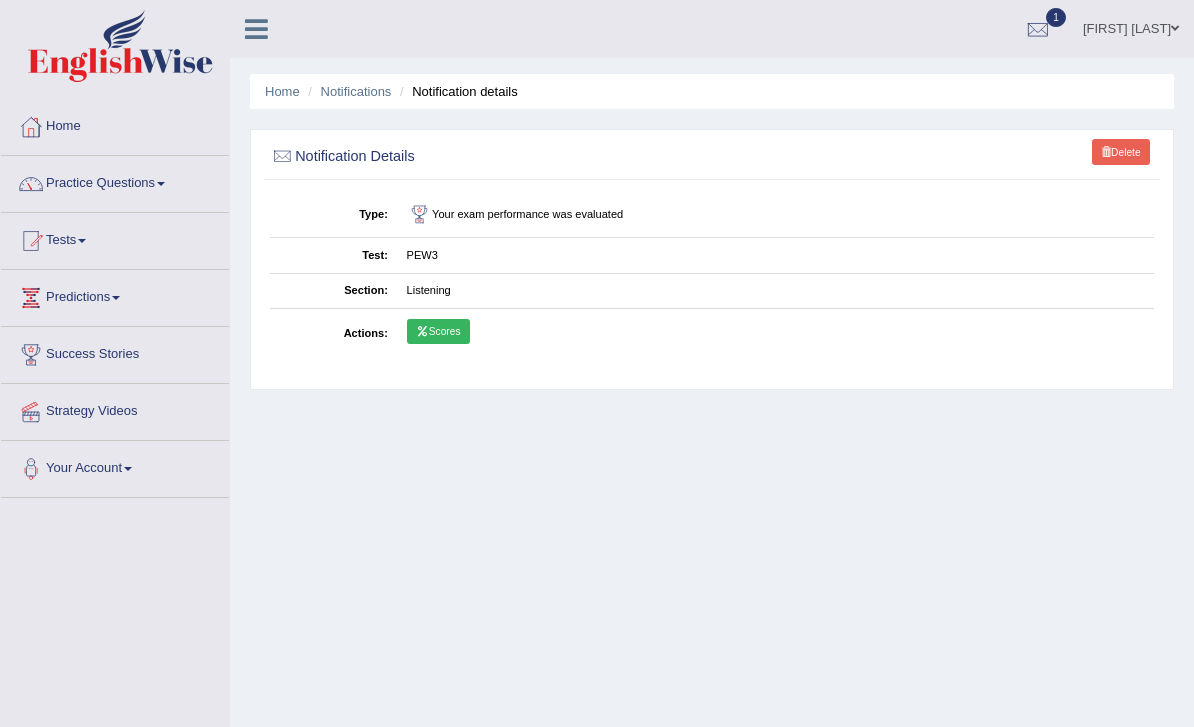 click on "Scores" at bounding box center [438, 332] 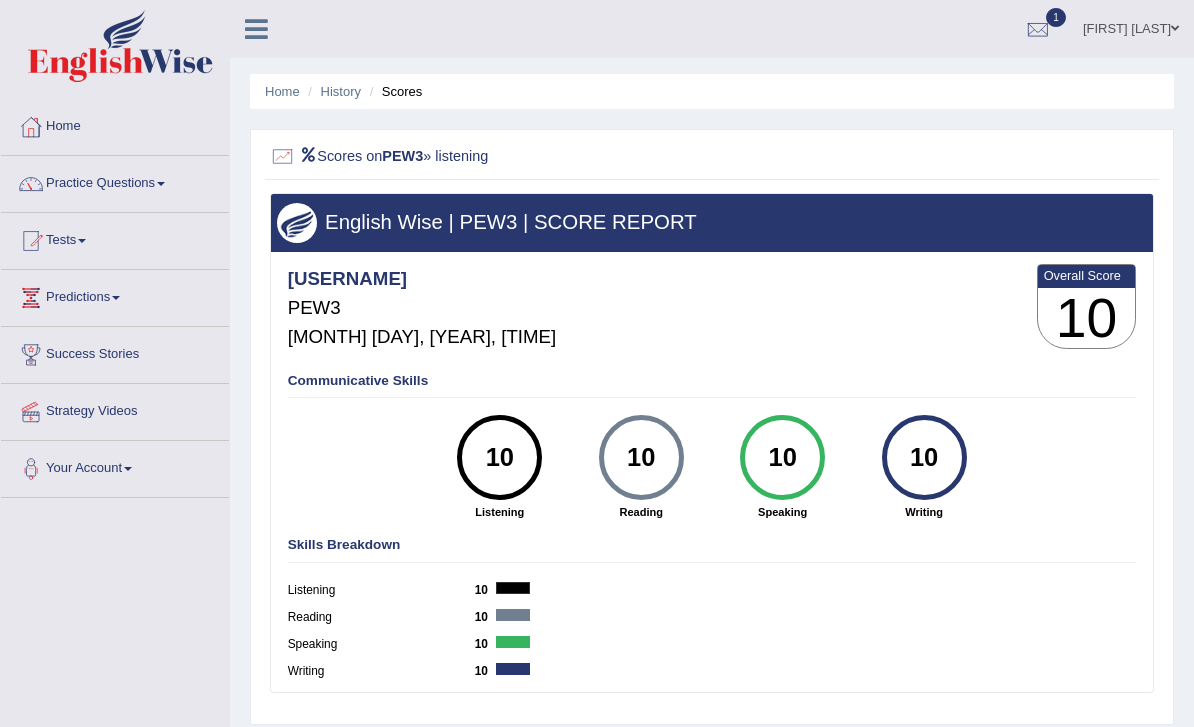 scroll, scrollTop: 0, scrollLeft: 0, axis: both 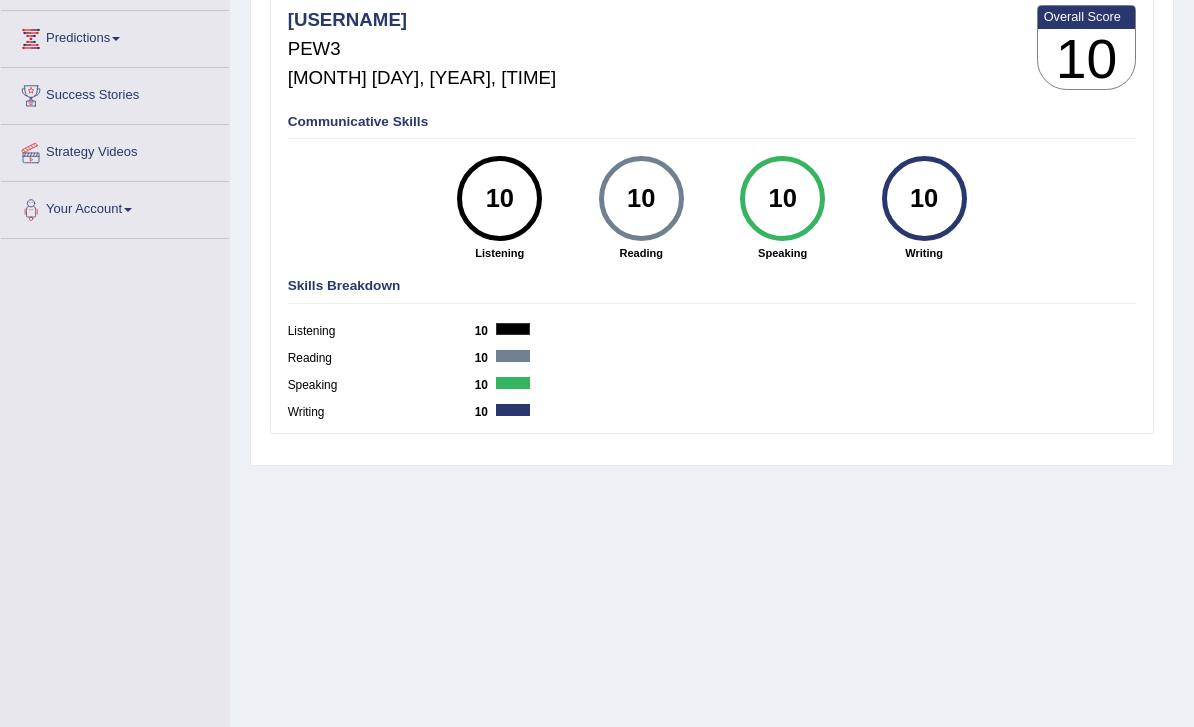 click on "10" at bounding box center [782, 199] 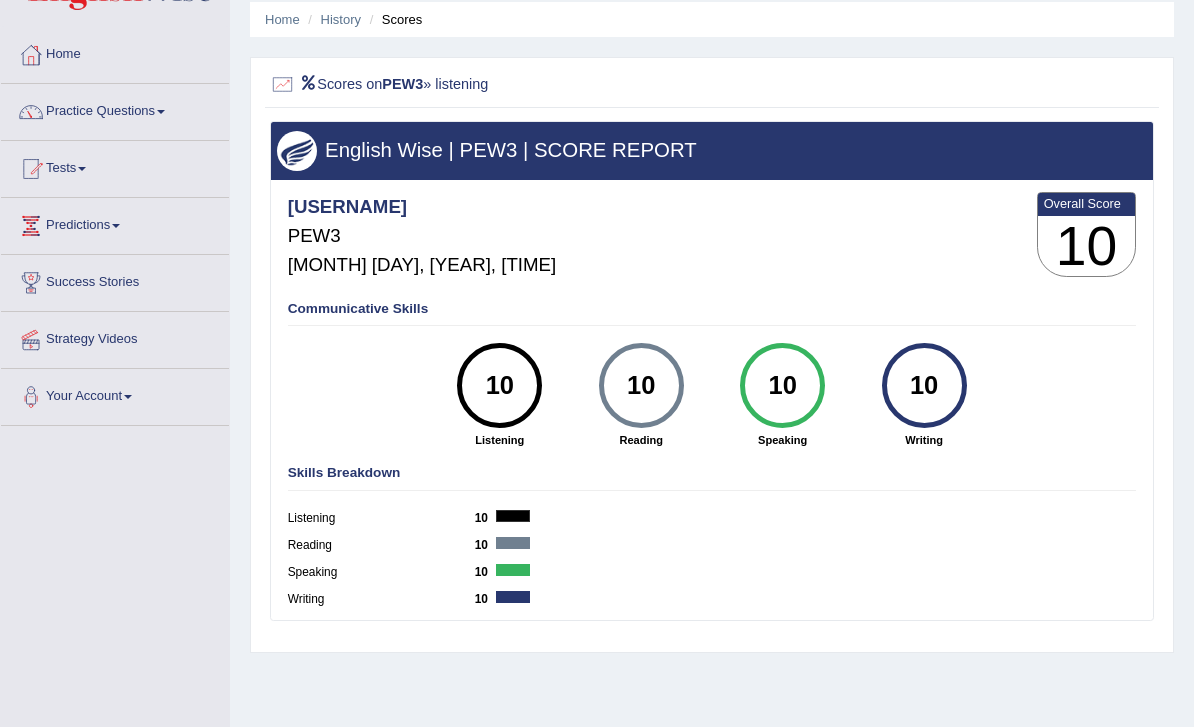 scroll, scrollTop: 0, scrollLeft: 0, axis: both 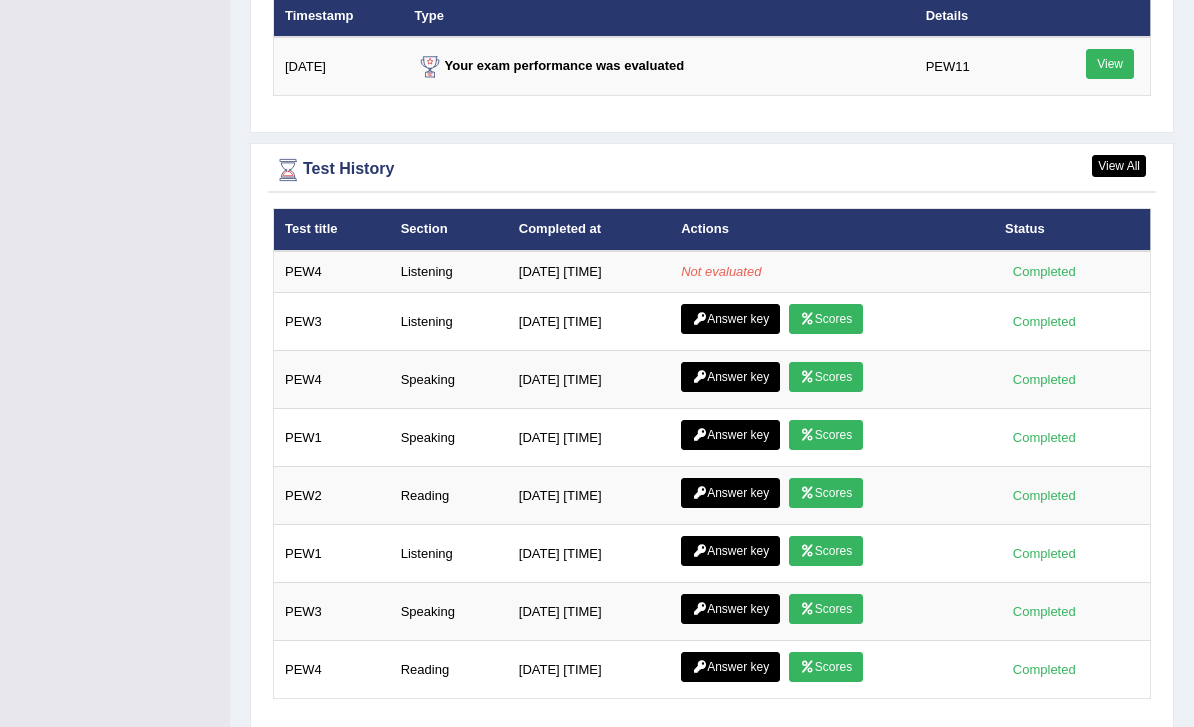 click on "Scores" at bounding box center [826, 319] 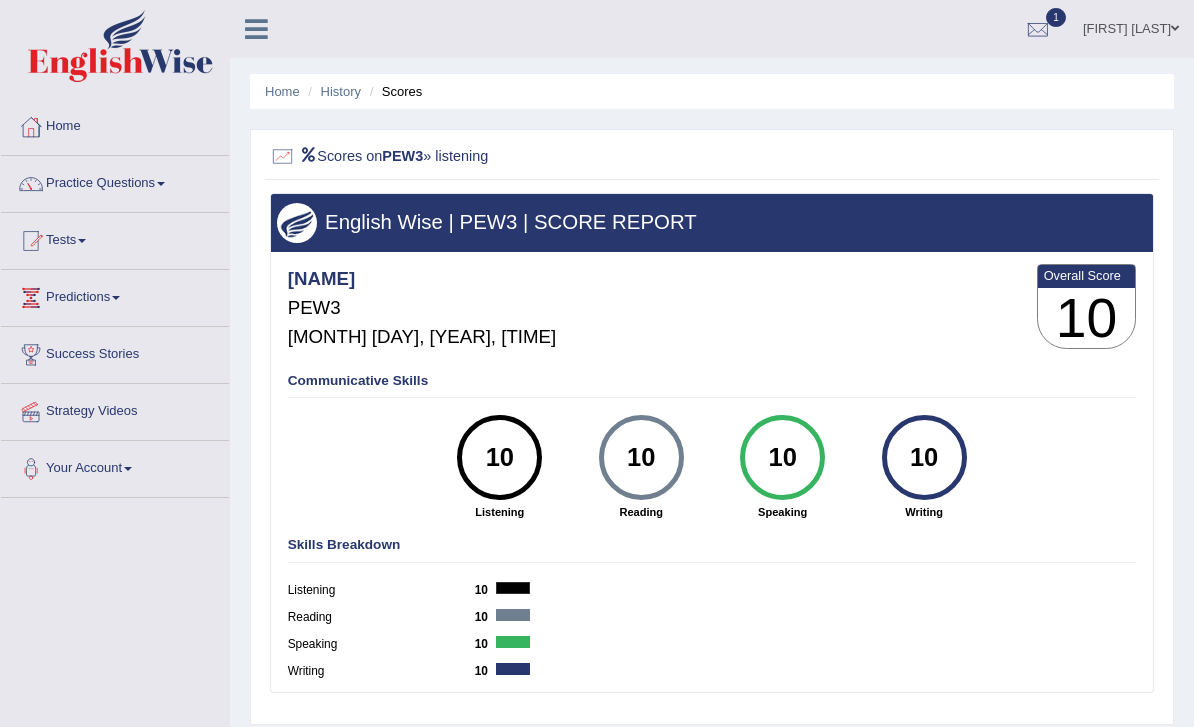 scroll, scrollTop: 0, scrollLeft: 0, axis: both 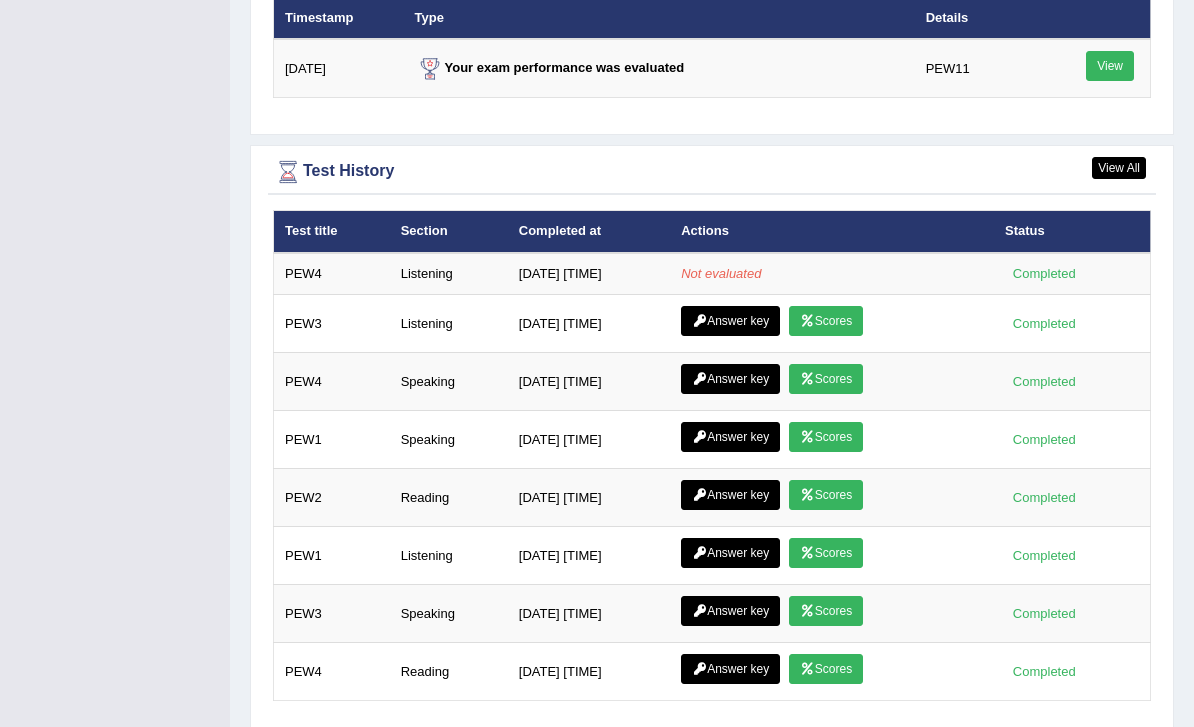click on "Not evaluated" at bounding box center [721, 273] 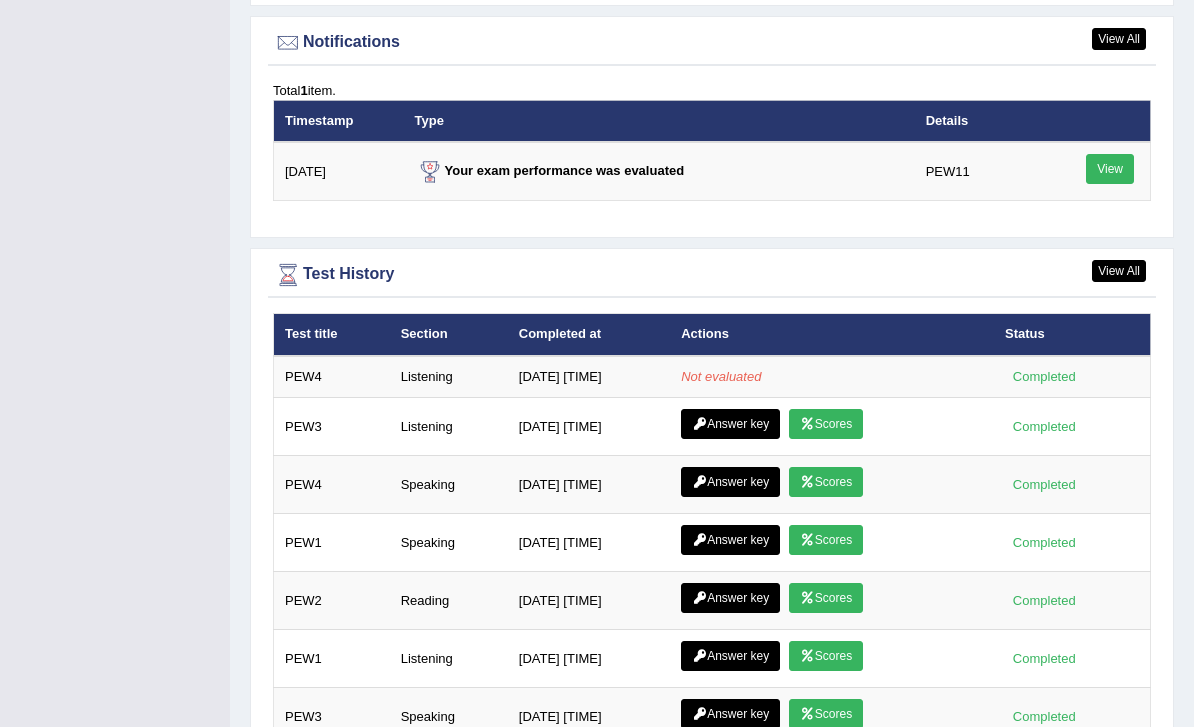 scroll, scrollTop: 2420, scrollLeft: 0, axis: vertical 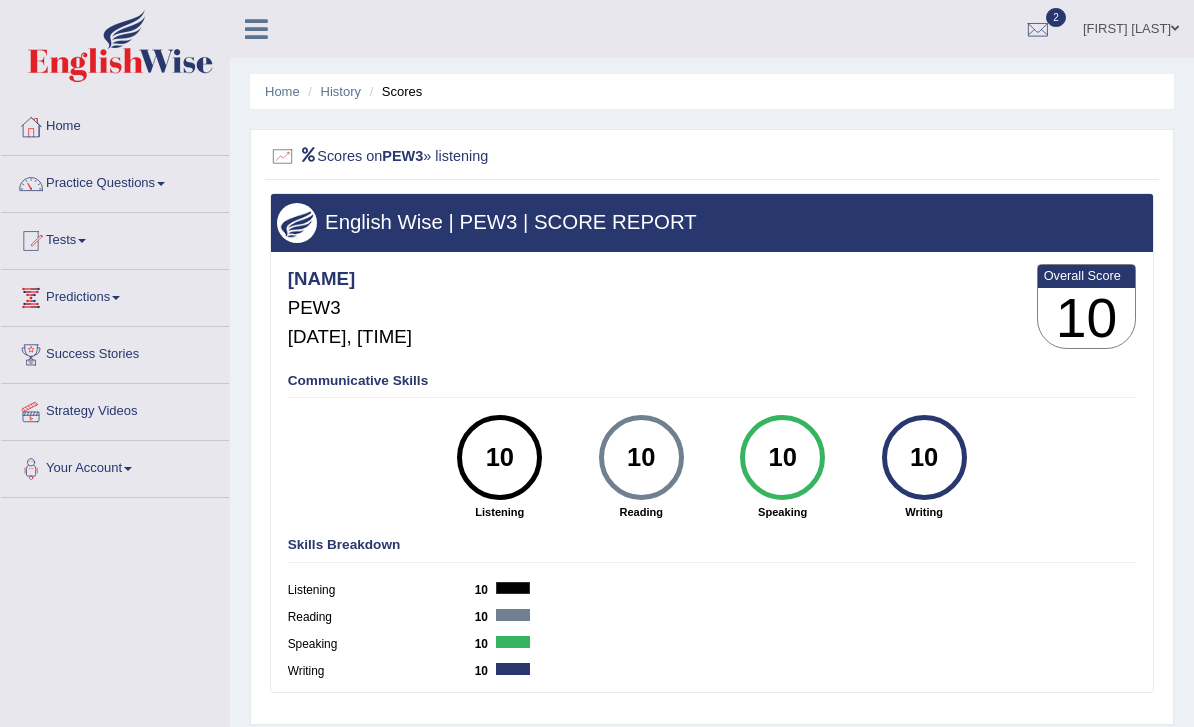 click on "Scores on  PEW3  » listening" at bounding box center (544, 157) 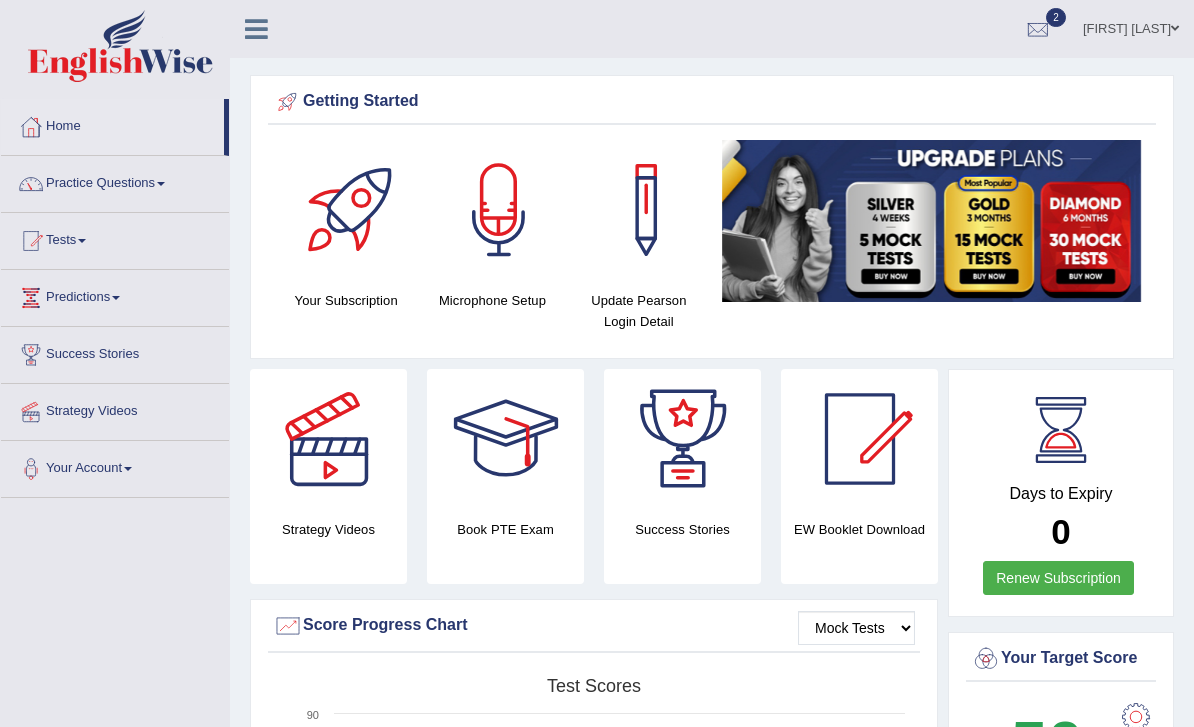 scroll, scrollTop: 666, scrollLeft: 0, axis: vertical 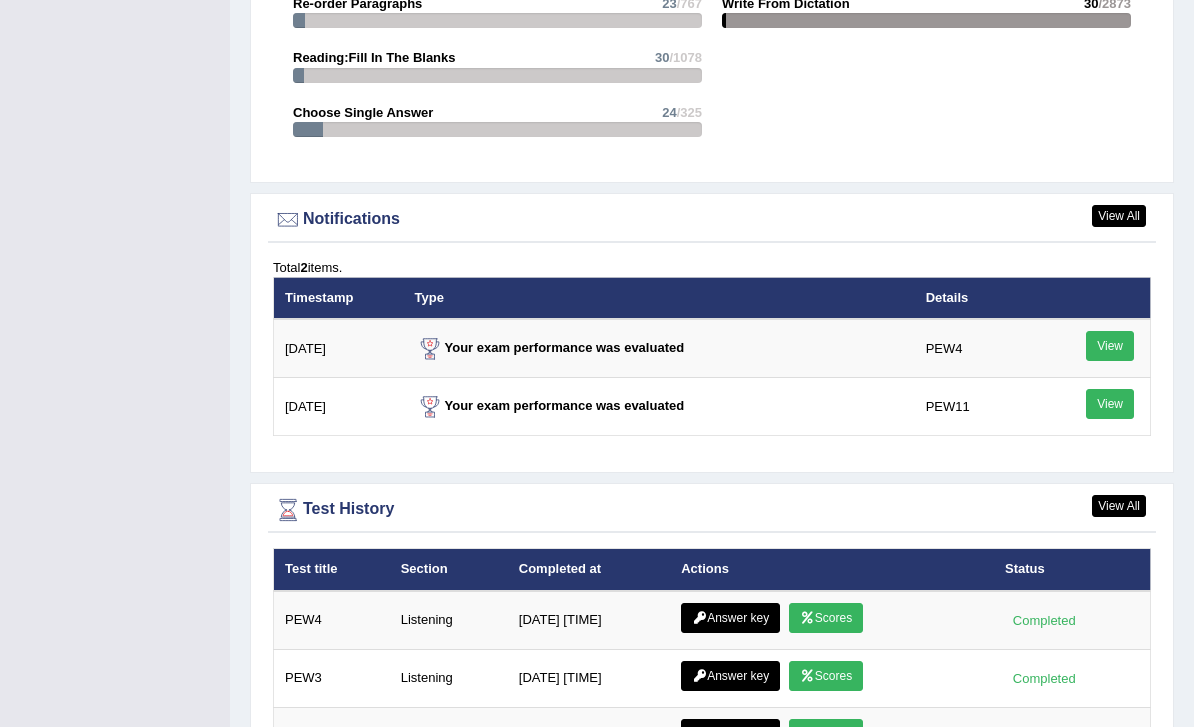 click on "View" at bounding box center [1110, 346] 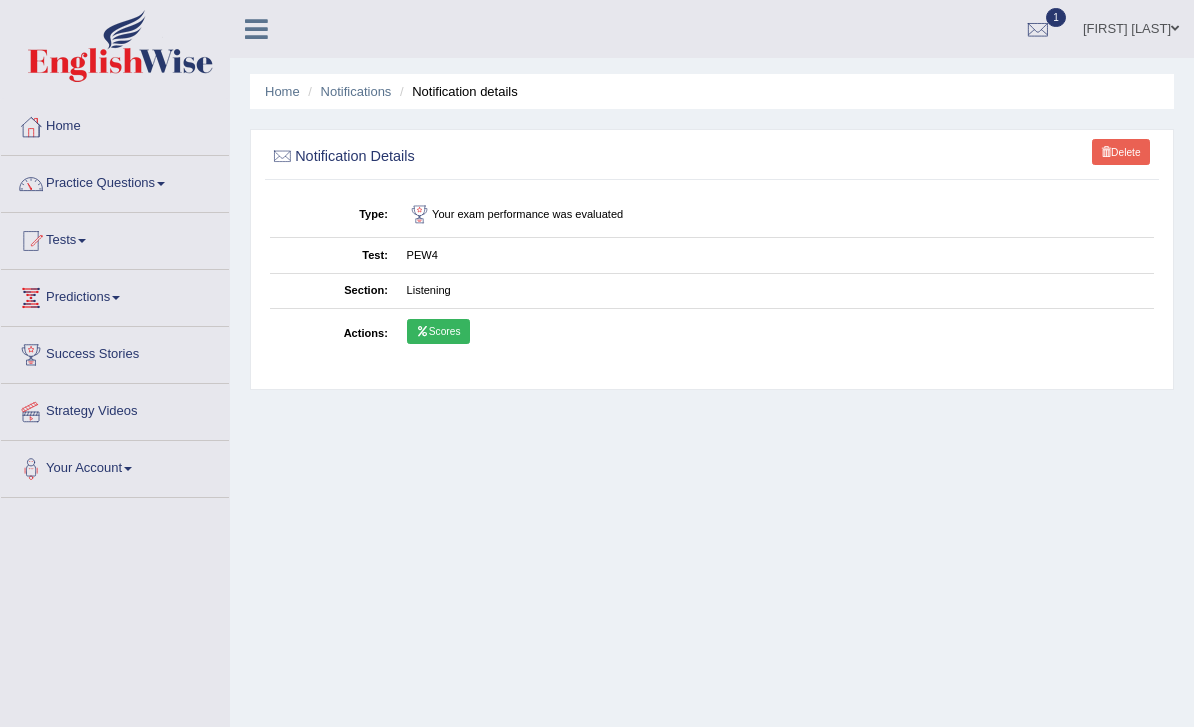 scroll, scrollTop: 0, scrollLeft: 0, axis: both 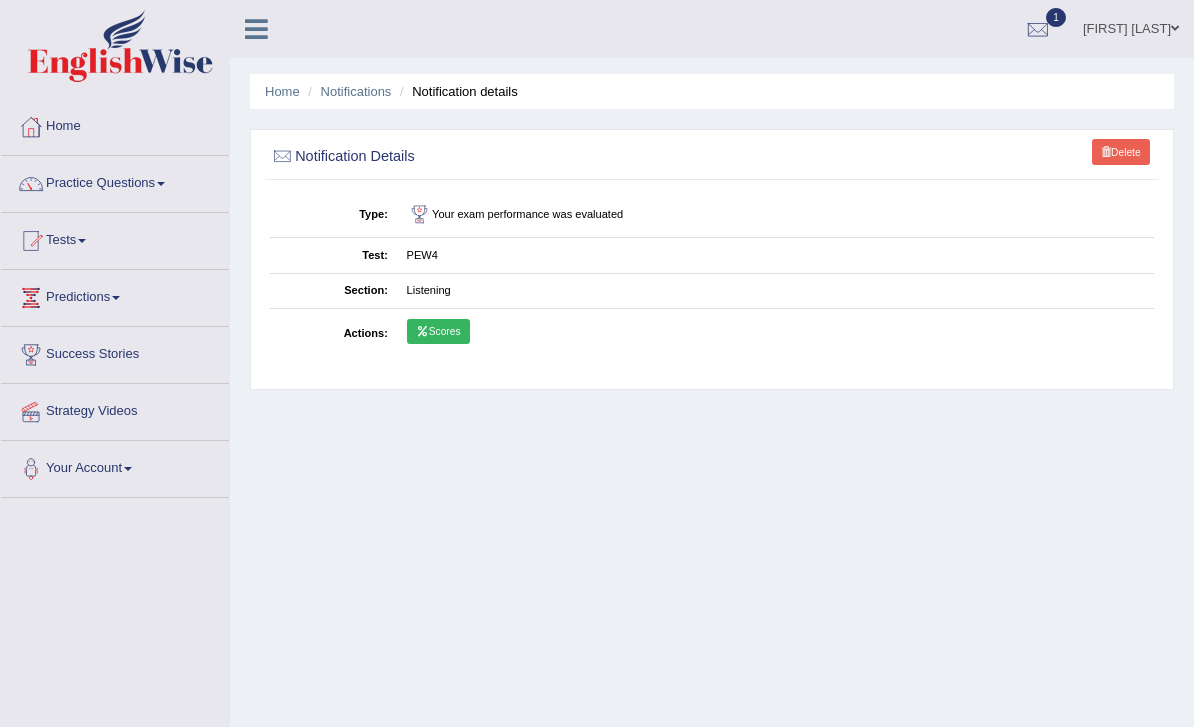 click on "Scores" at bounding box center [438, 332] 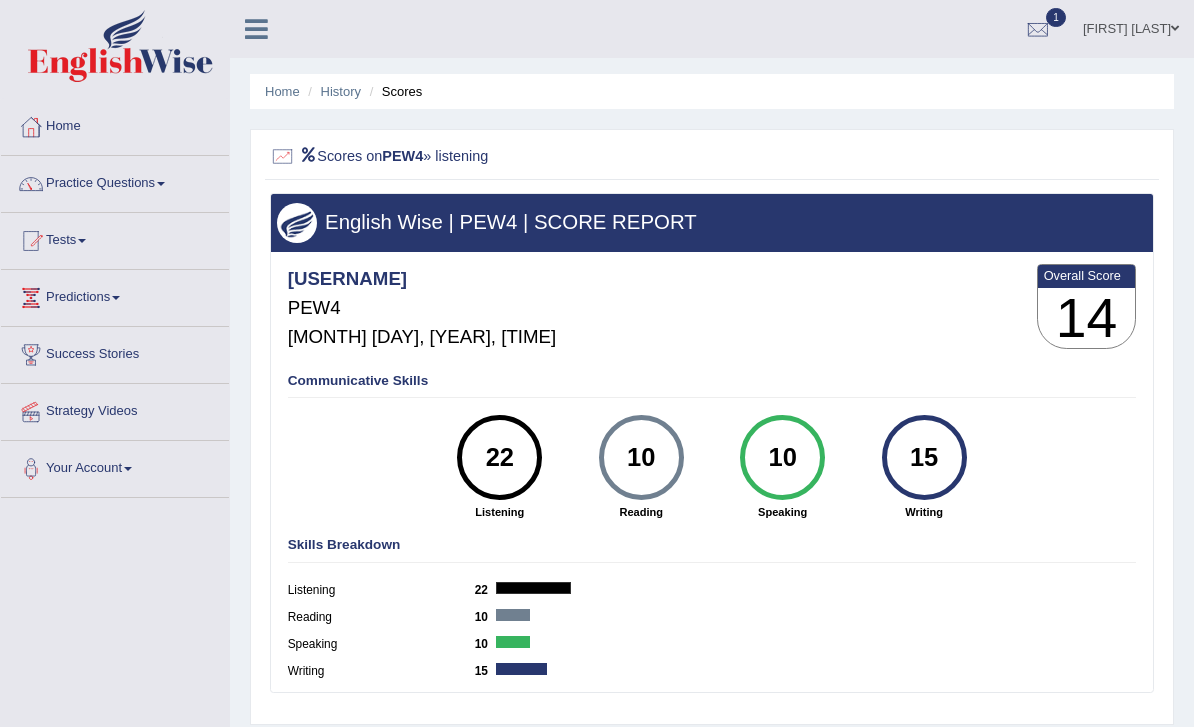 scroll, scrollTop: 0, scrollLeft: 0, axis: both 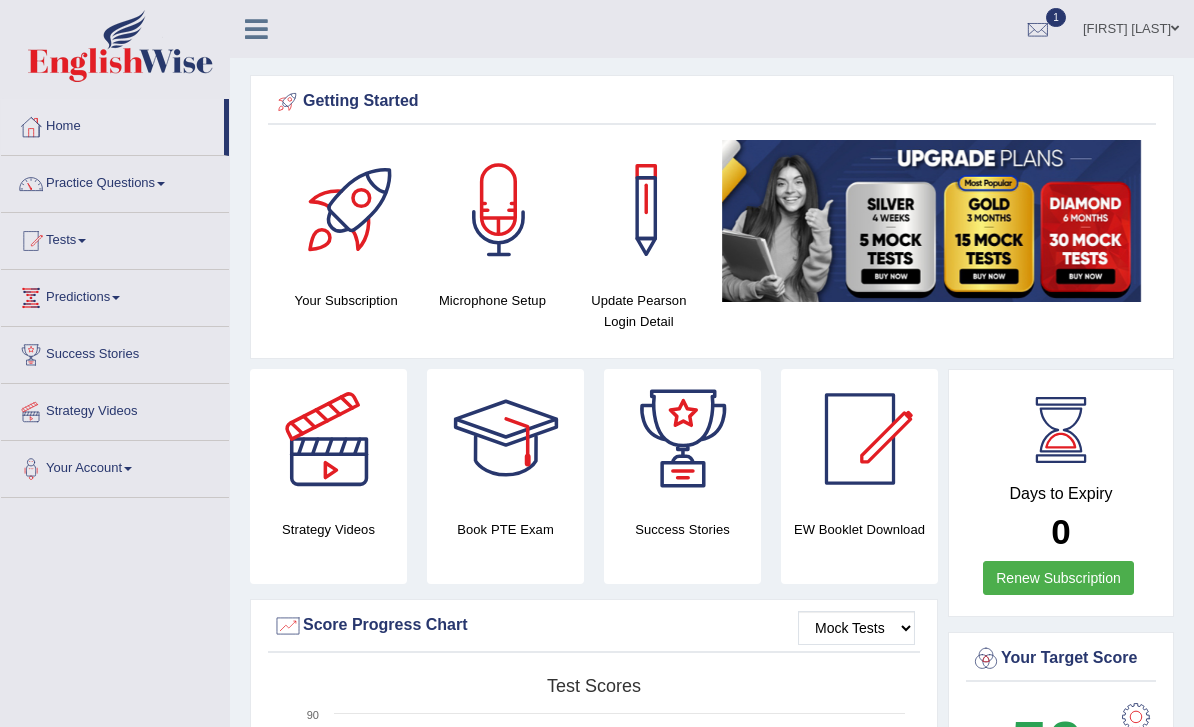 click at bounding box center [1038, 30] 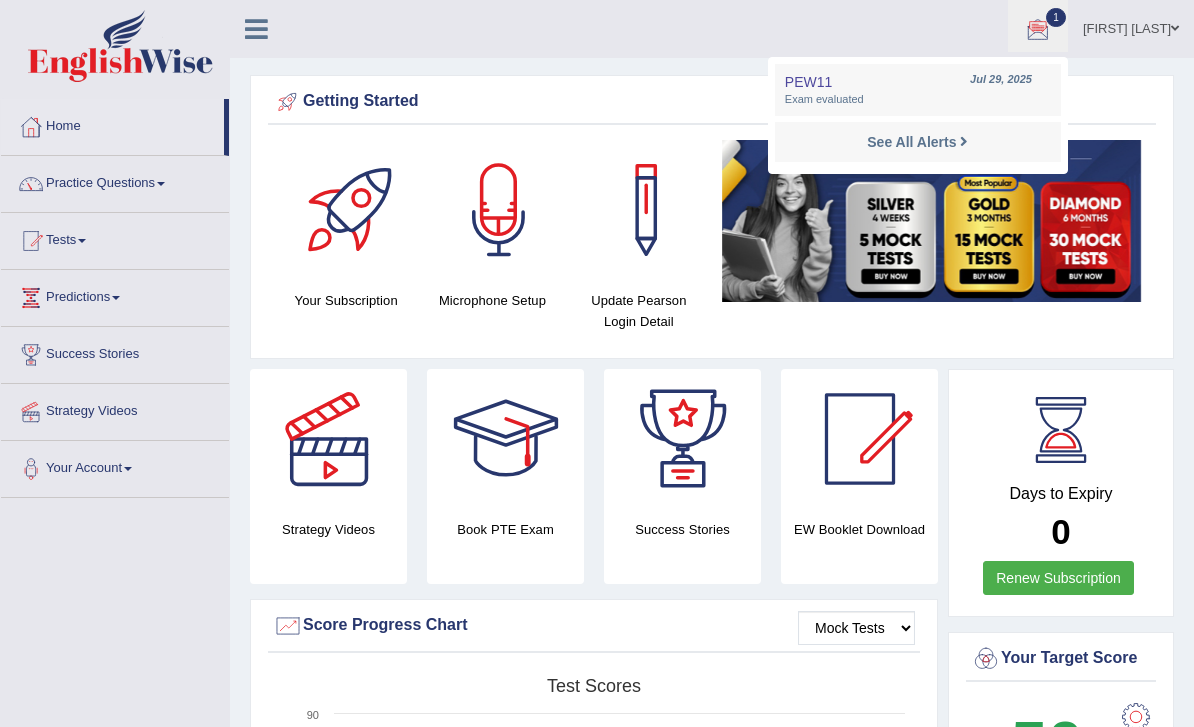 click on "Please login from Desktop. If you think this is an error (or logged in from desktop),  please click here to contact us
Getting Started
Your Subscription
Microphone Setup
Update Pearson Login Detail
×" at bounding box center [712, 1644] 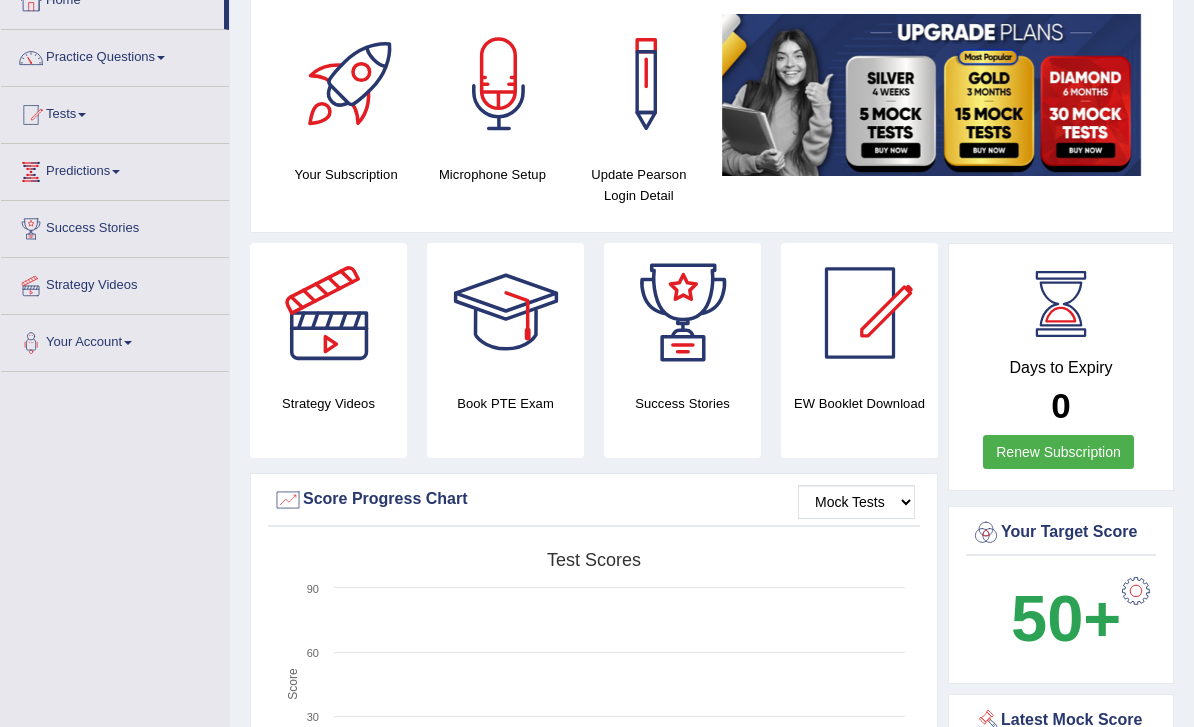 scroll, scrollTop: 0, scrollLeft: 0, axis: both 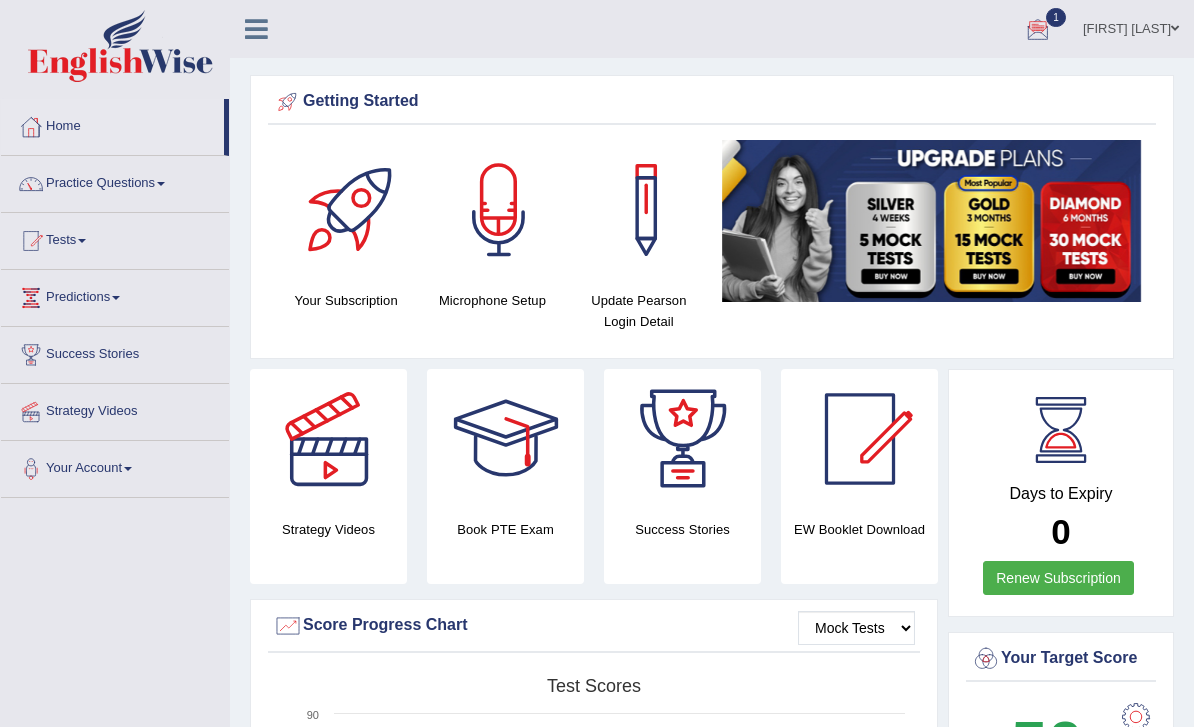 click at bounding box center (256, 29) 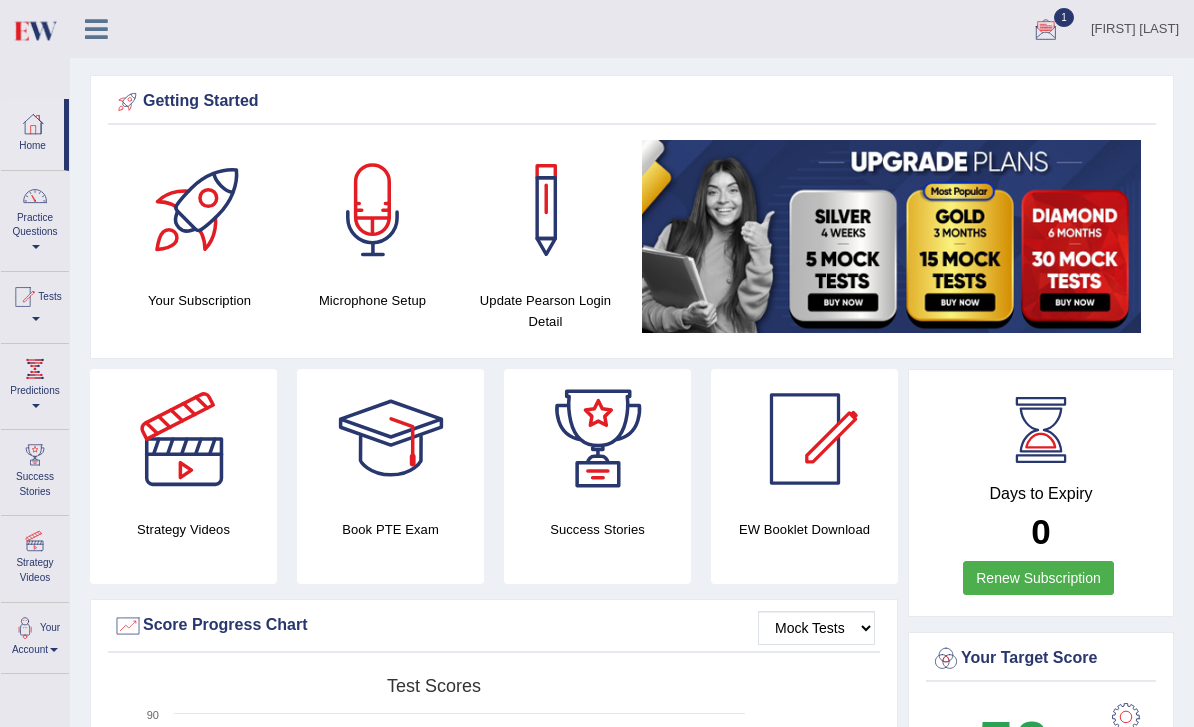 click on "Practice Questions" at bounding box center [35, 218] 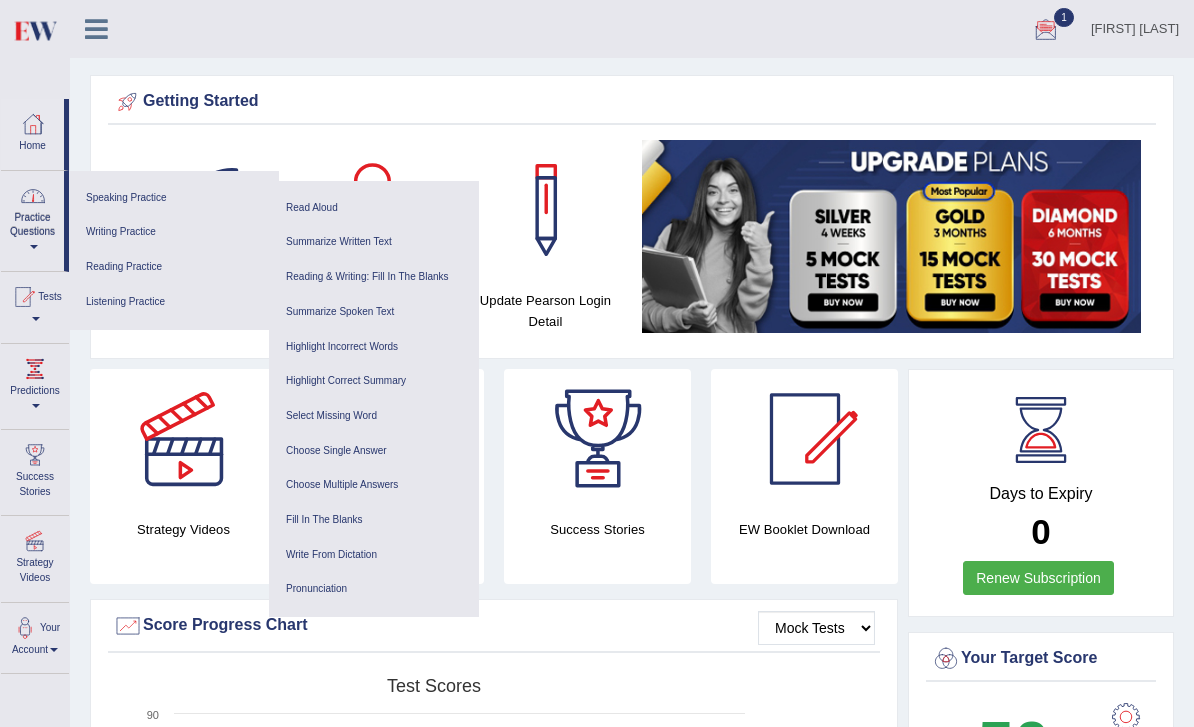 click at bounding box center [597, 363] 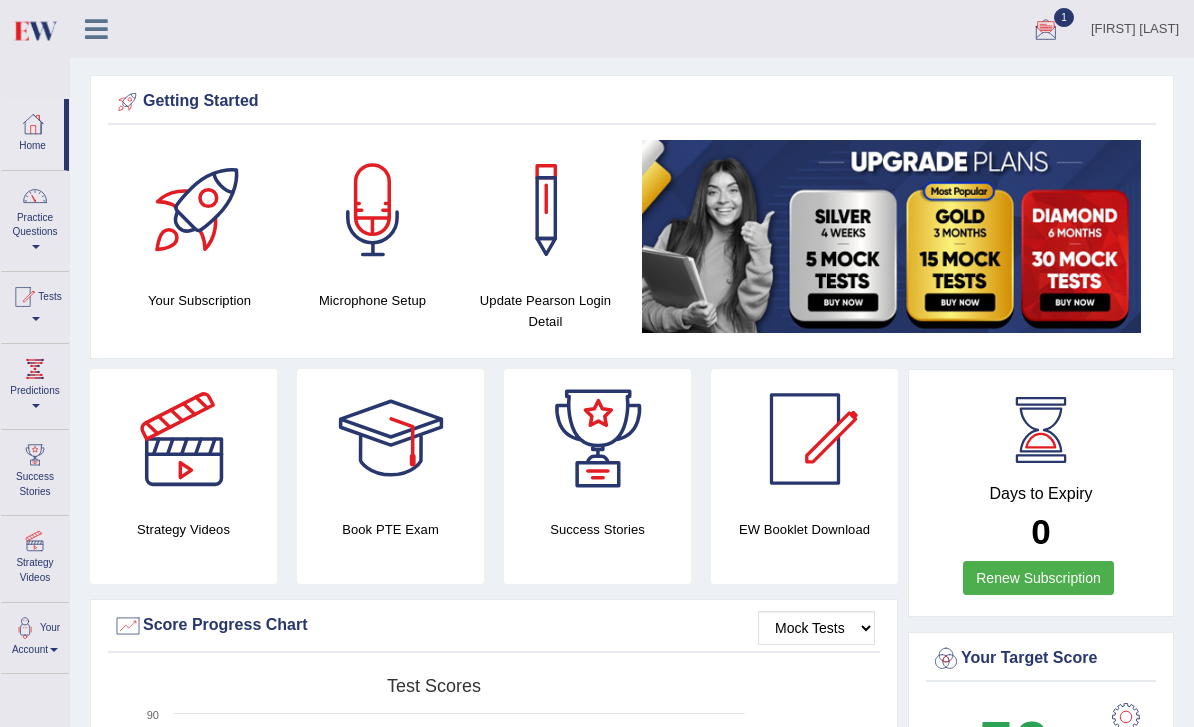 click on "Tests" at bounding box center [35, 304] 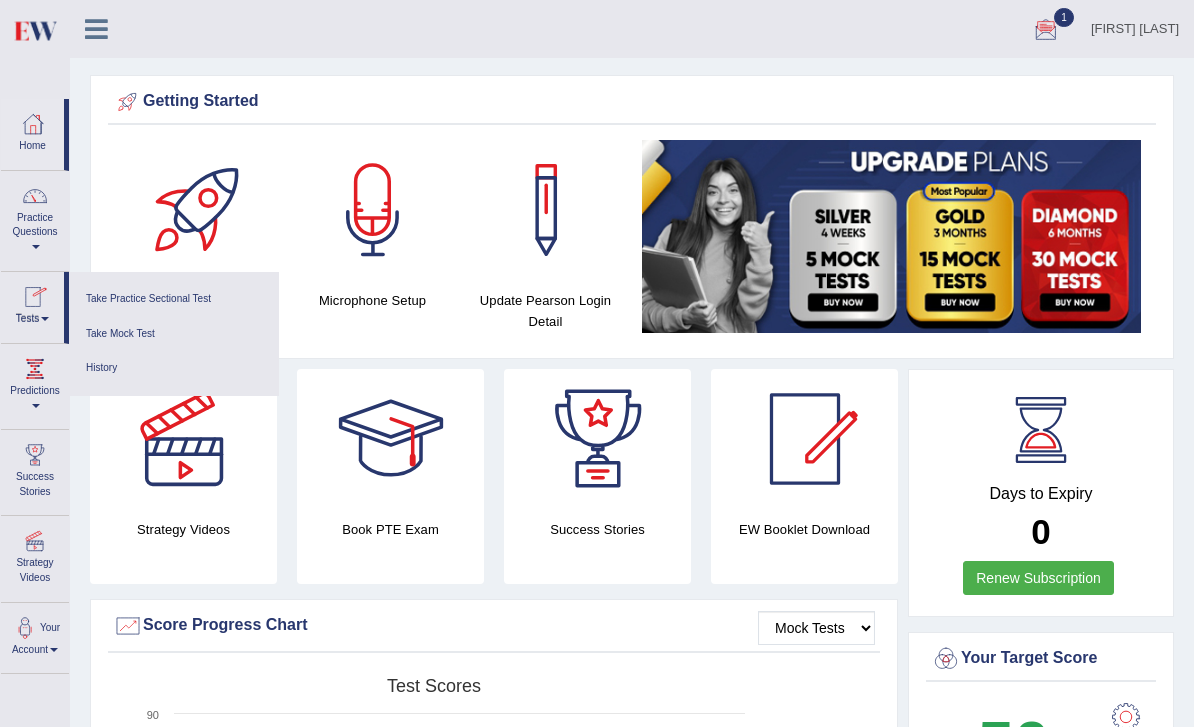 click on "Take Practice Sectional Test" at bounding box center [174, 299] 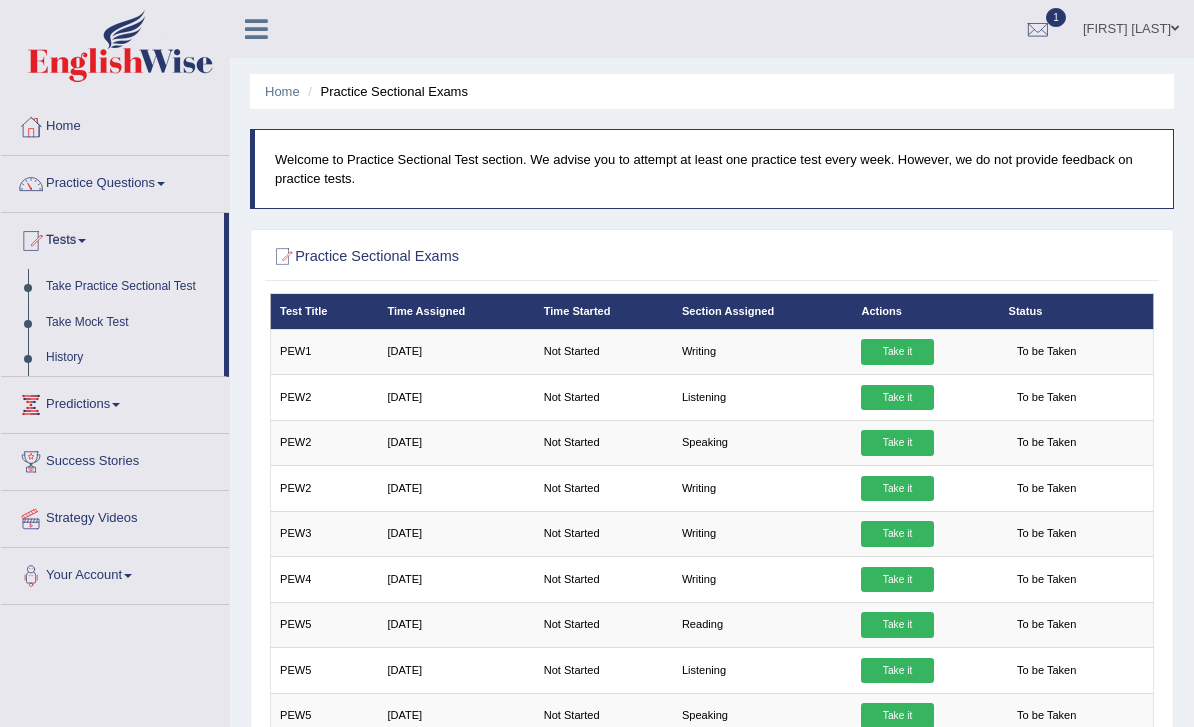 scroll, scrollTop: 1095, scrollLeft: 0, axis: vertical 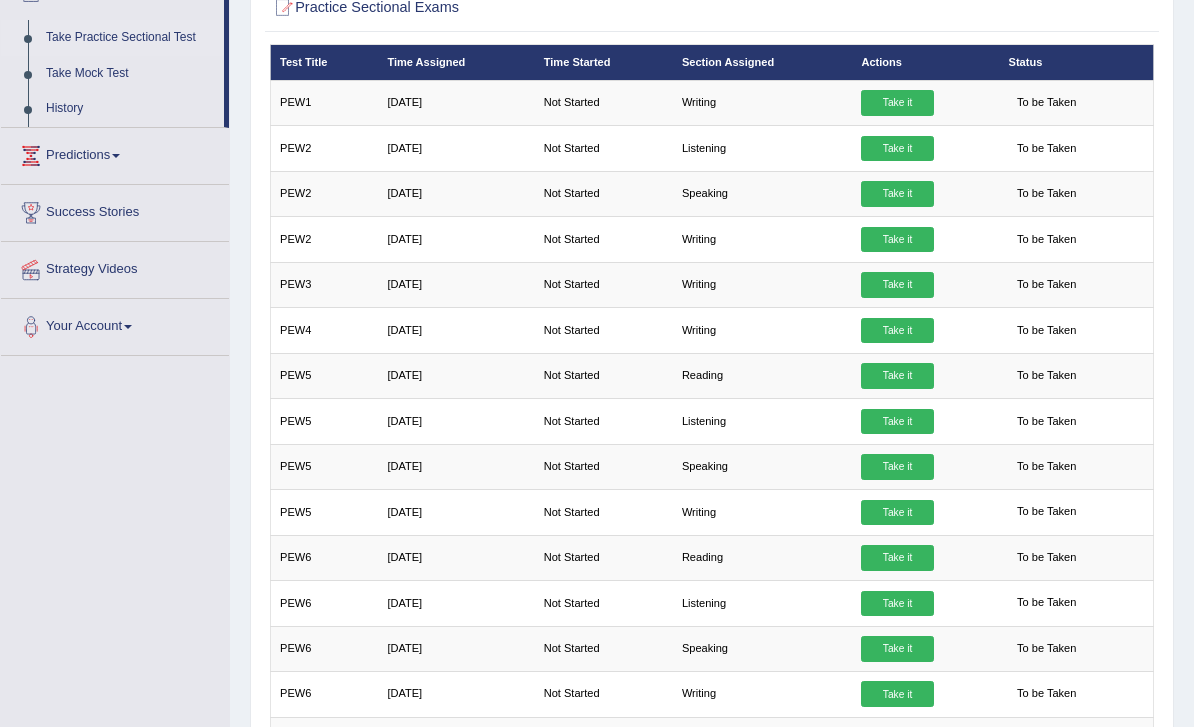 click on "Listening" at bounding box center (763, 421) 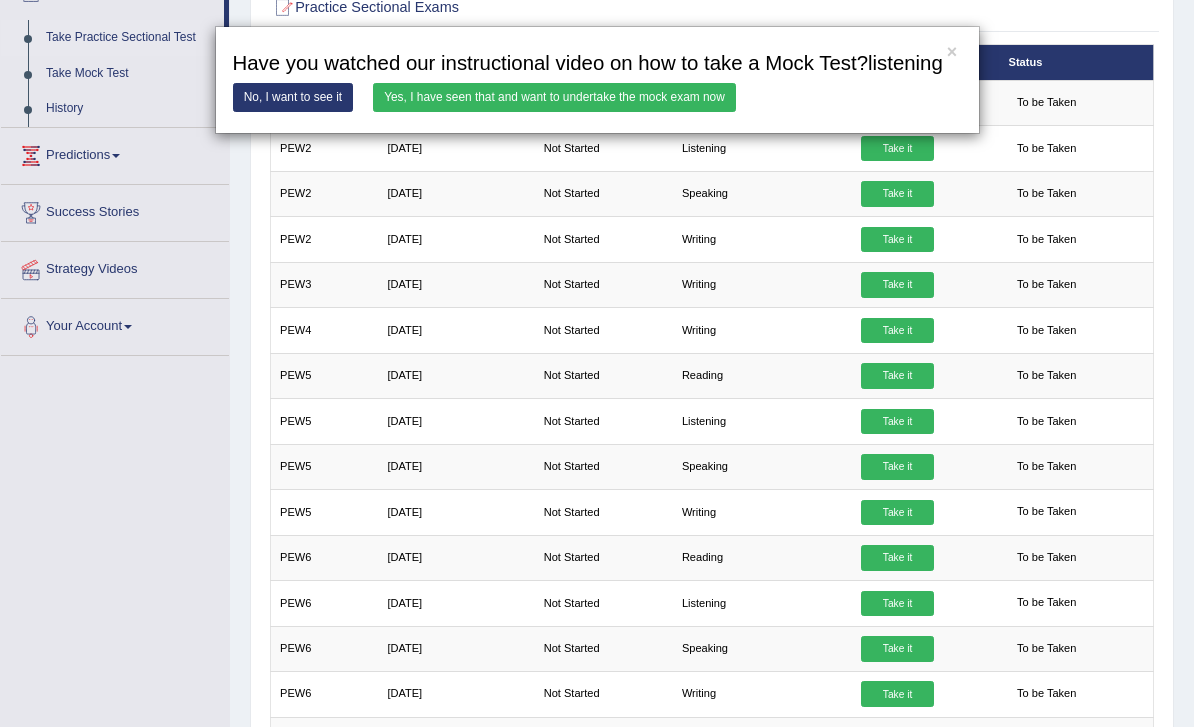 click on "Yes, I have seen that and want to undertake the mock exam now" at bounding box center [554, 97] 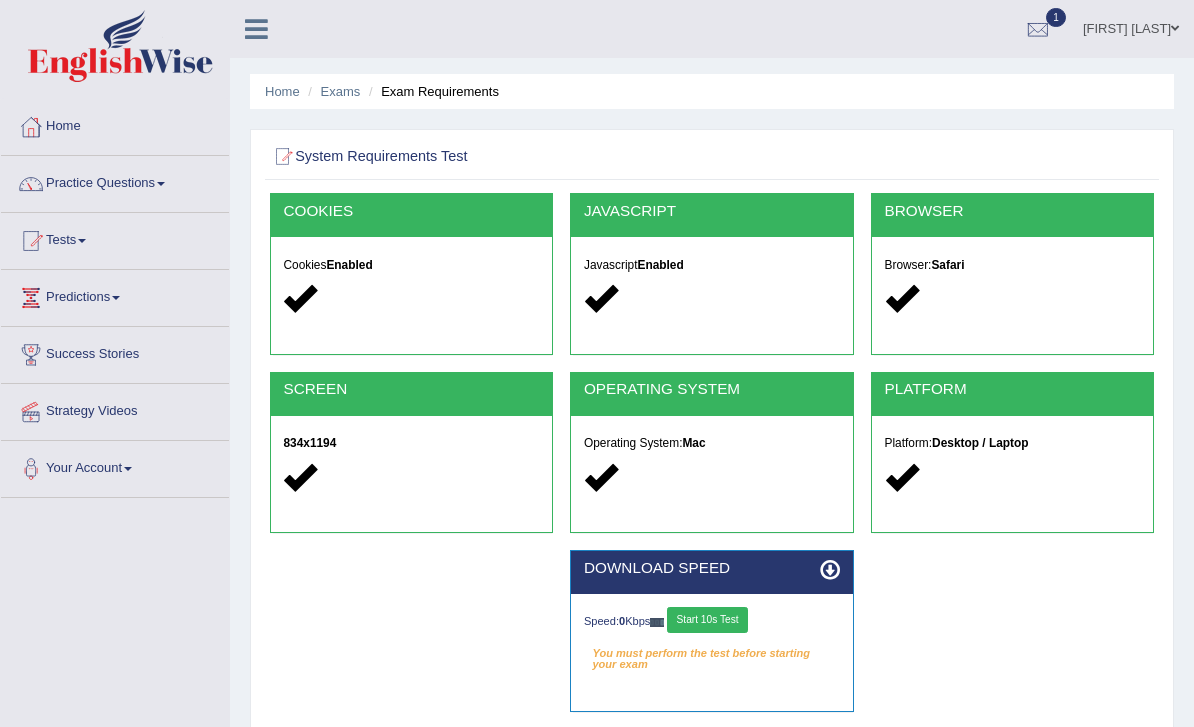 scroll, scrollTop: 0, scrollLeft: 0, axis: both 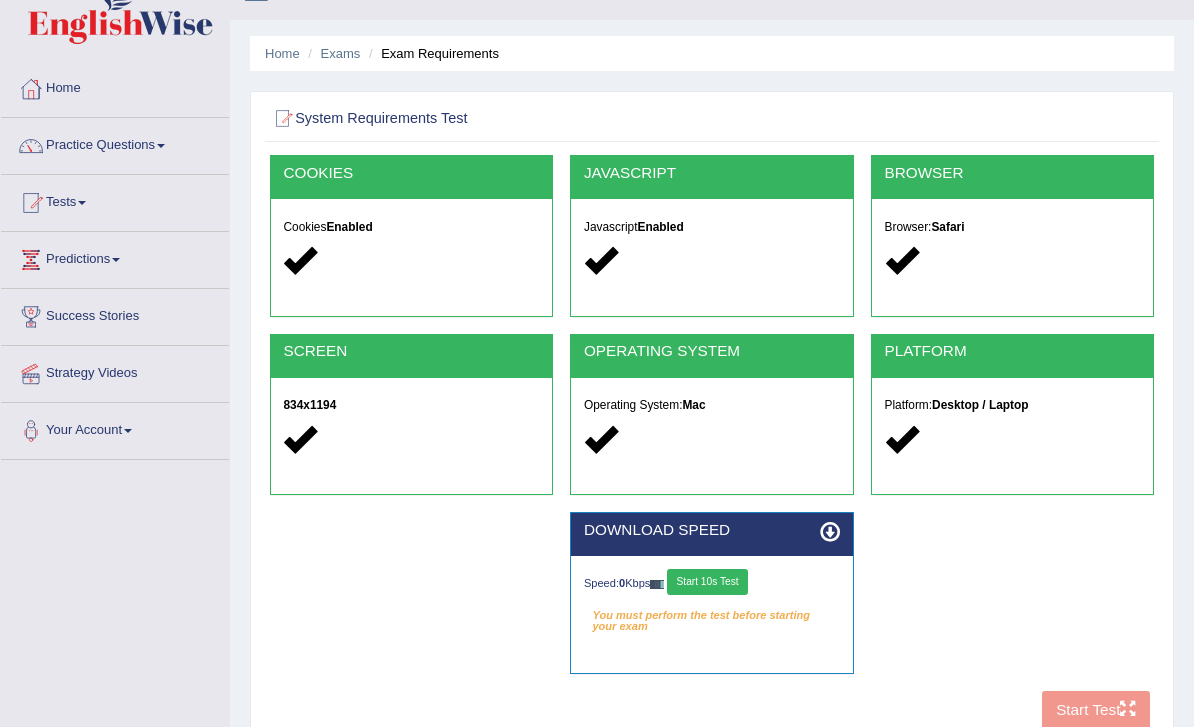 click on "Start 10s Test" at bounding box center (707, 583) 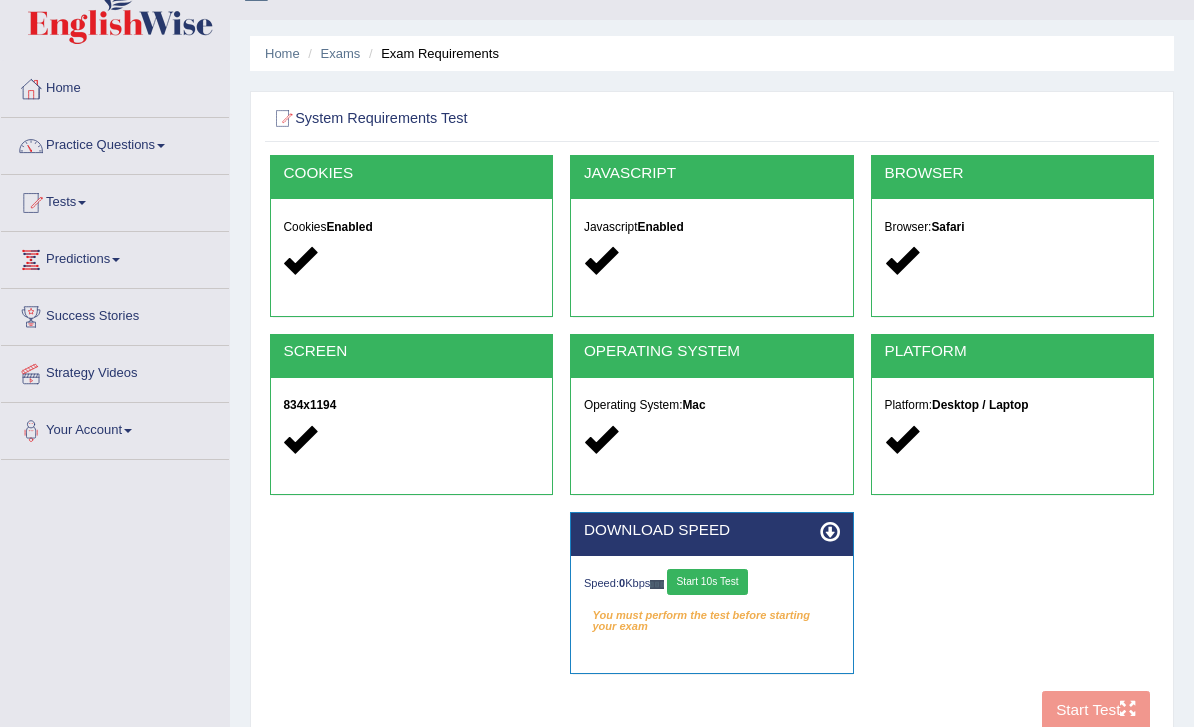scroll, scrollTop: 38, scrollLeft: 0, axis: vertical 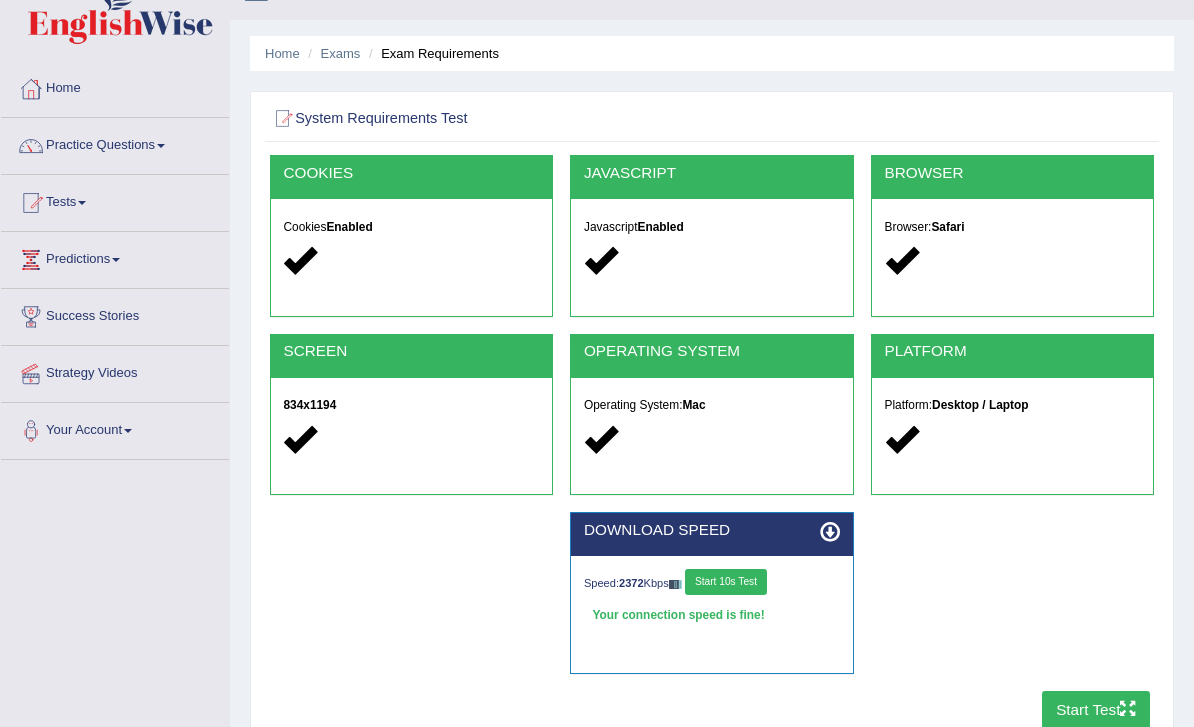 click on "Start Test" at bounding box center [1096, 710] 